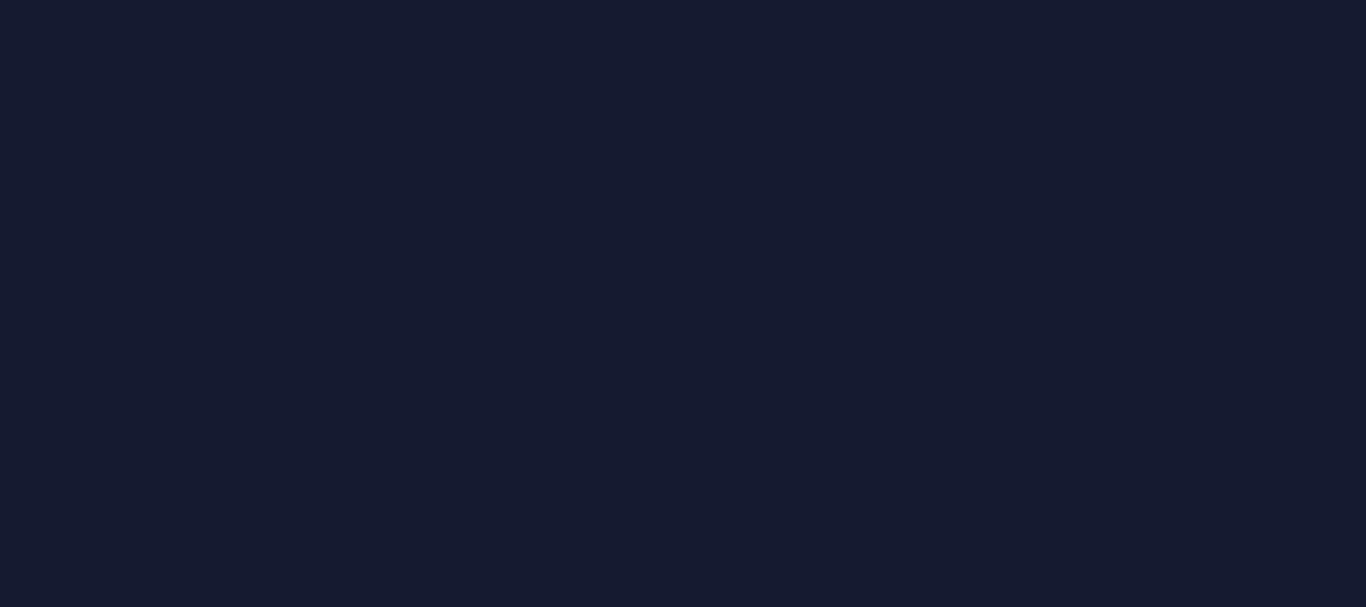 scroll, scrollTop: 0, scrollLeft: 0, axis: both 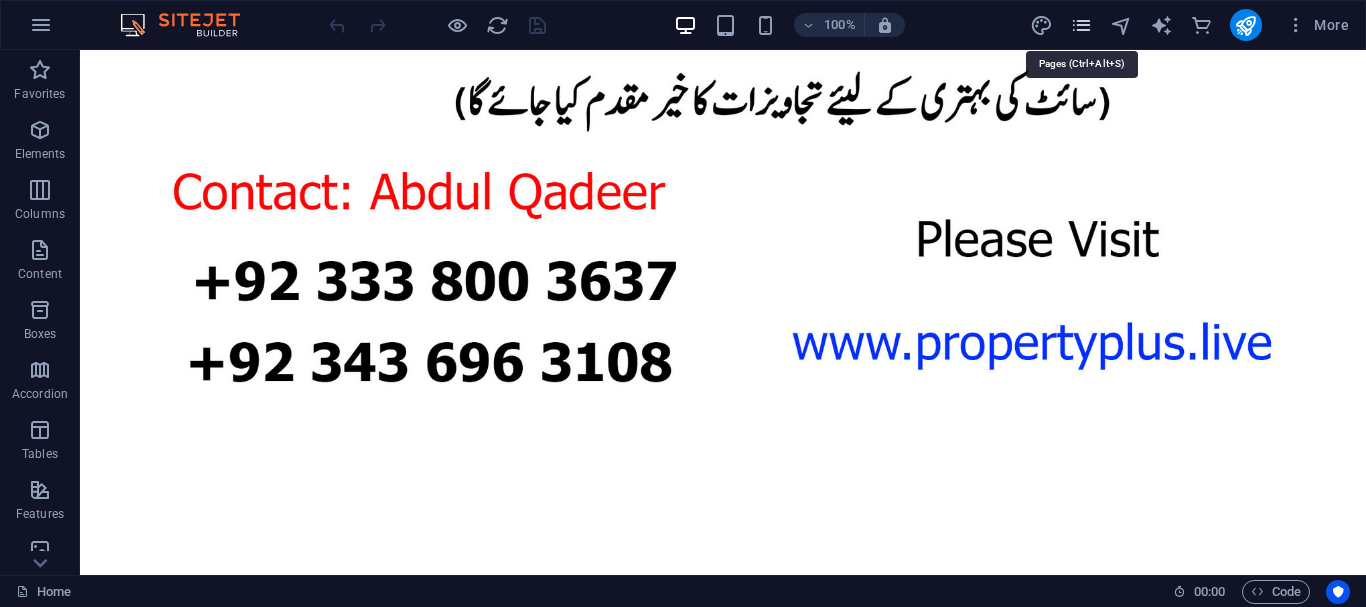 click at bounding box center (1081, 25) 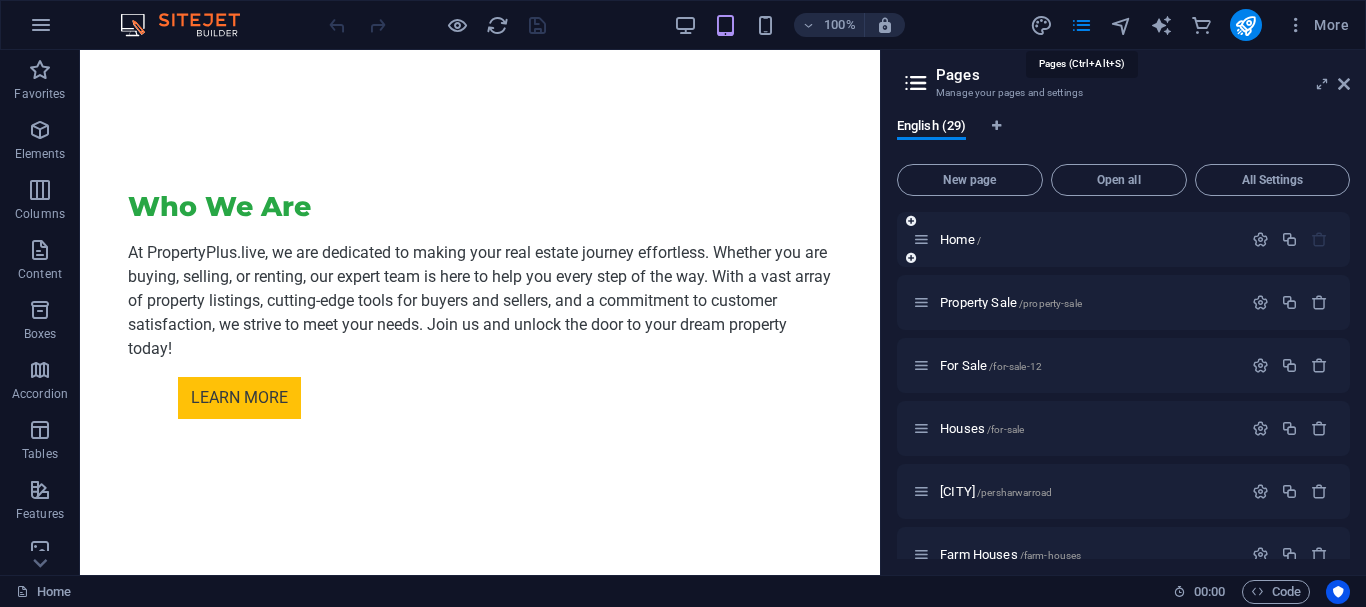 scroll, scrollTop: 1968, scrollLeft: 0, axis: vertical 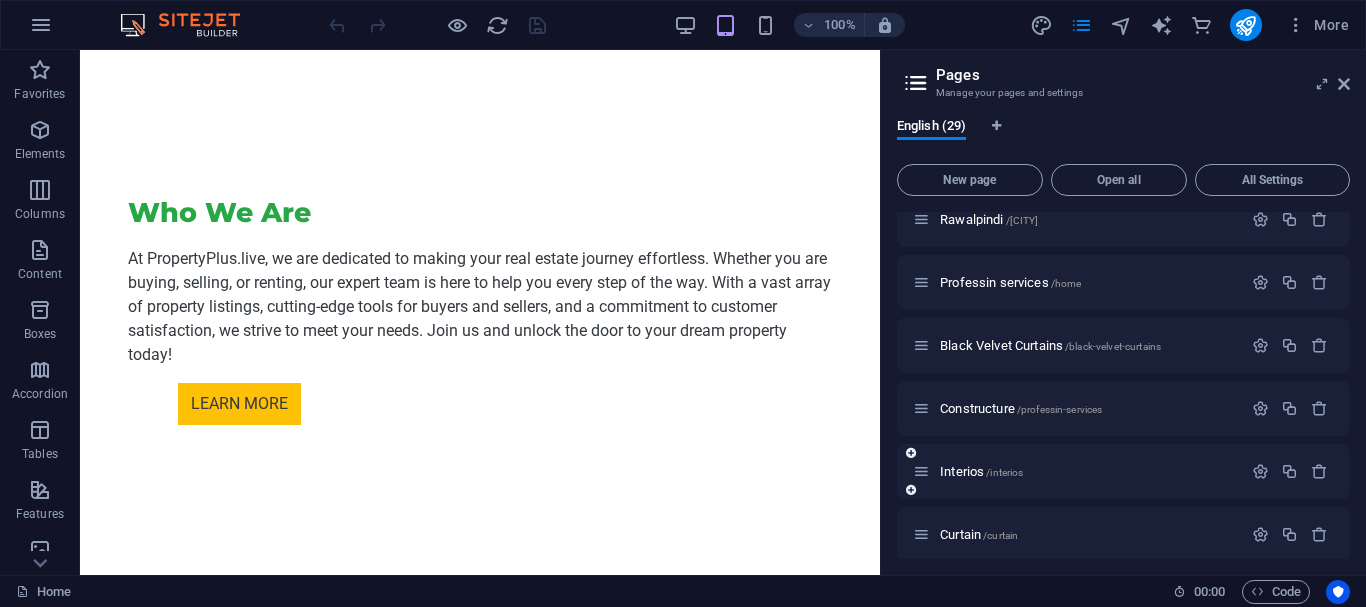 click on "Interios /interios" at bounding box center [1077, 471] 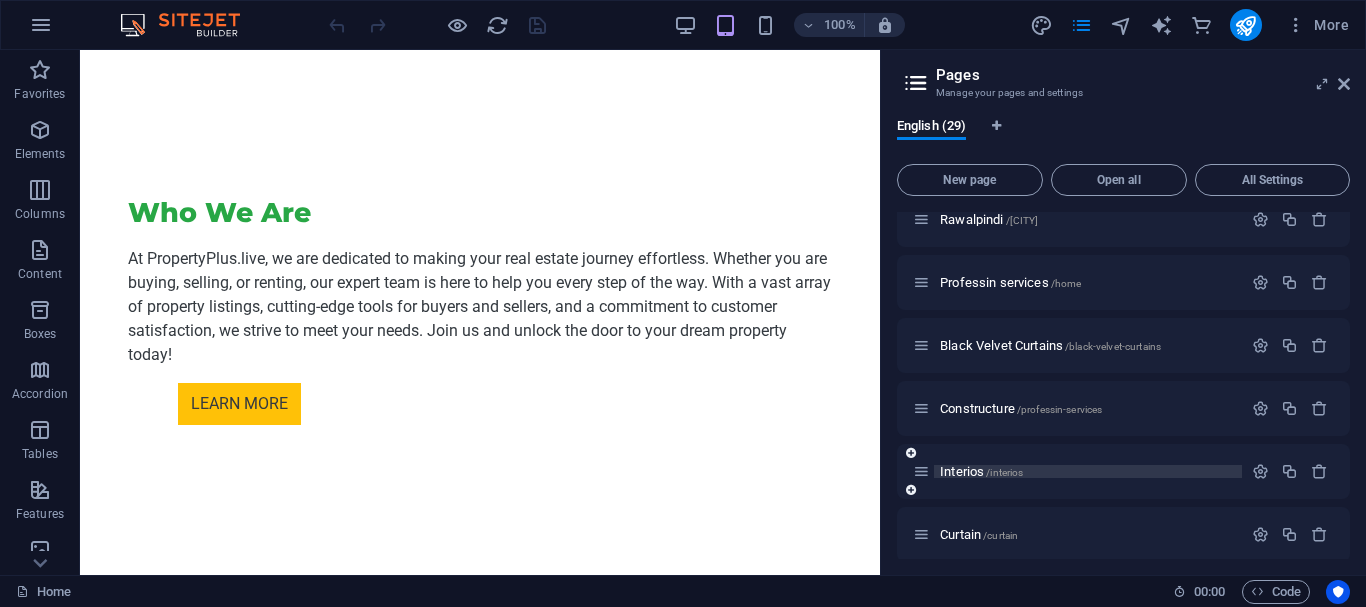 click on "Interios /interios" at bounding box center (981, 471) 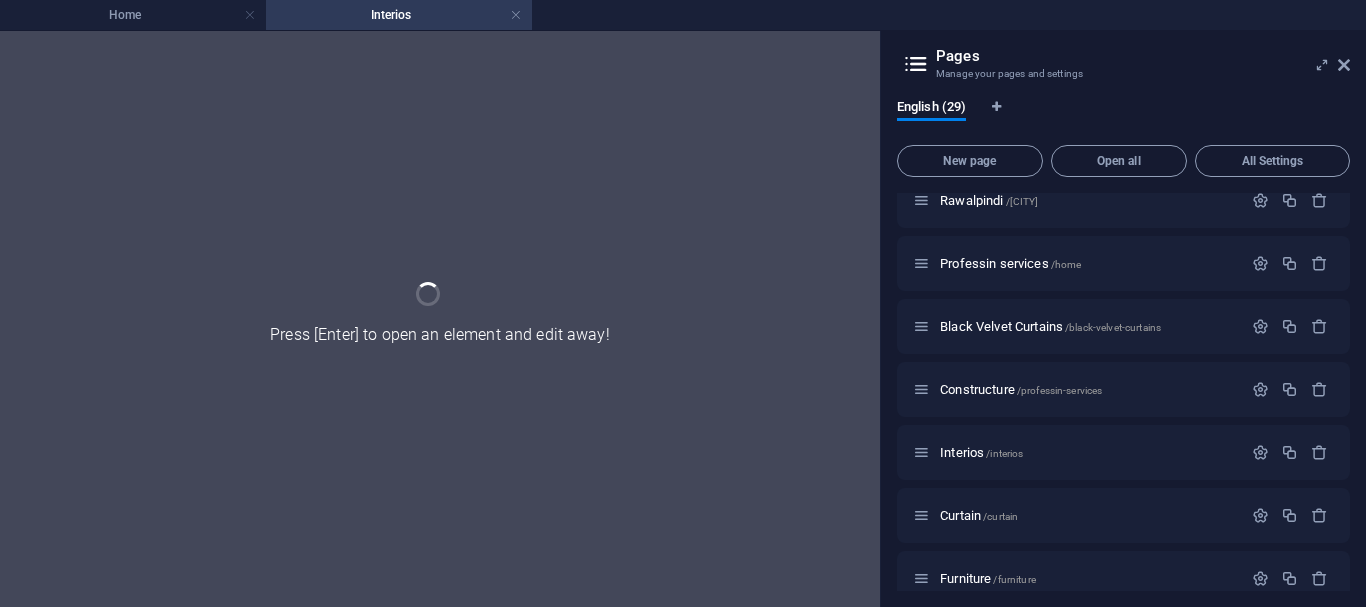 scroll, scrollTop: 0, scrollLeft: 0, axis: both 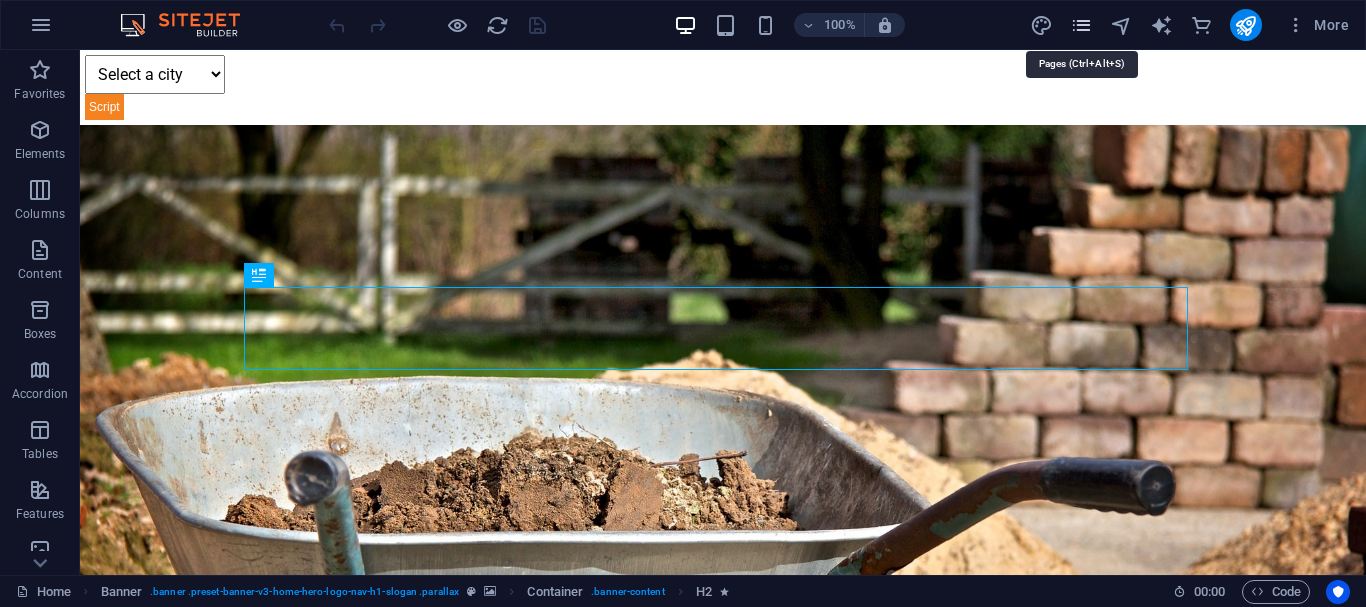 click at bounding box center (1081, 25) 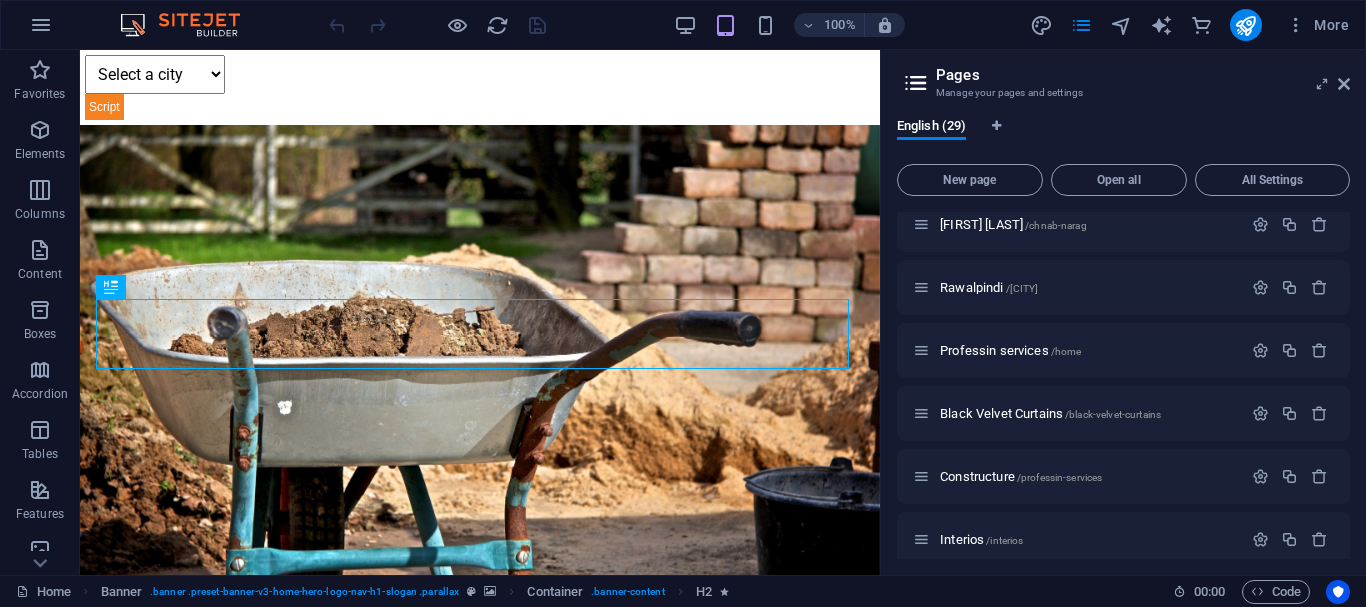 scroll, scrollTop: 836, scrollLeft: 0, axis: vertical 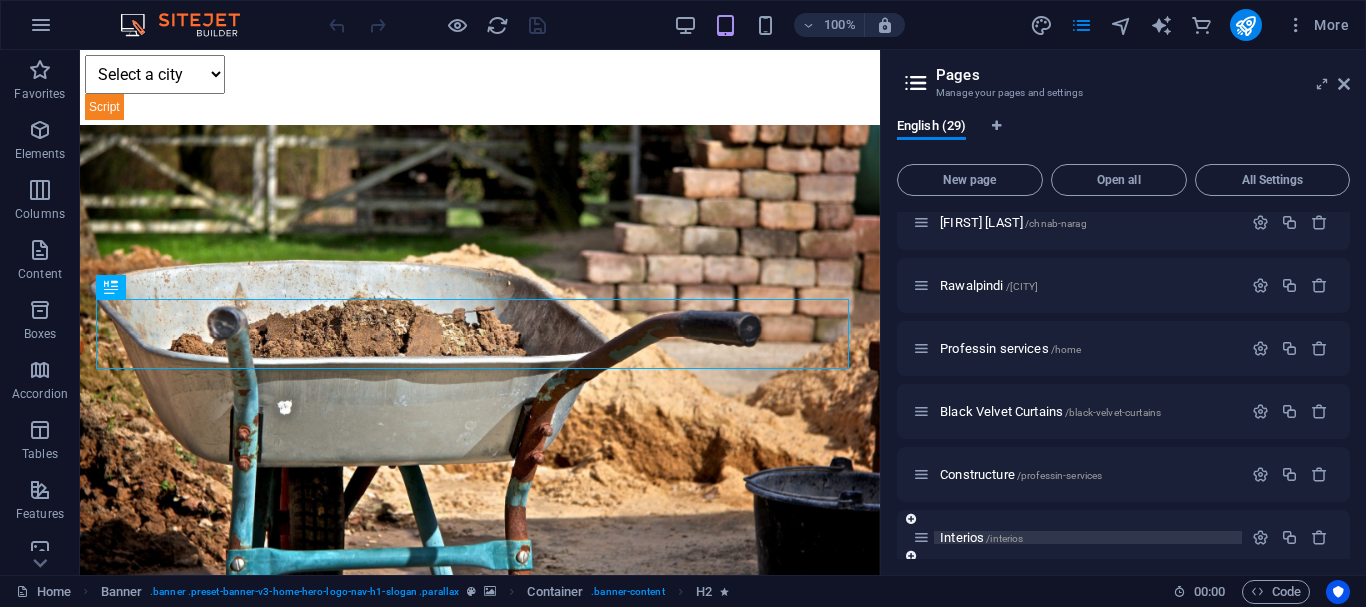 click on "Interios /interios" at bounding box center [981, 537] 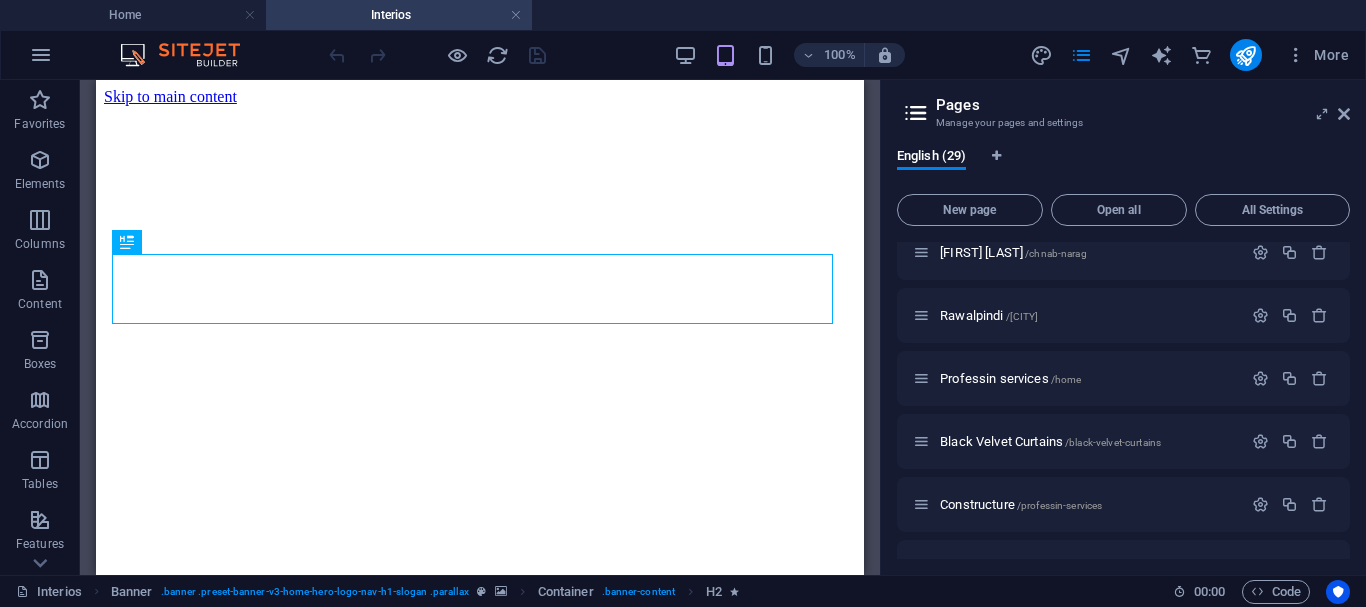 scroll, scrollTop: 0, scrollLeft: 0, axis: both 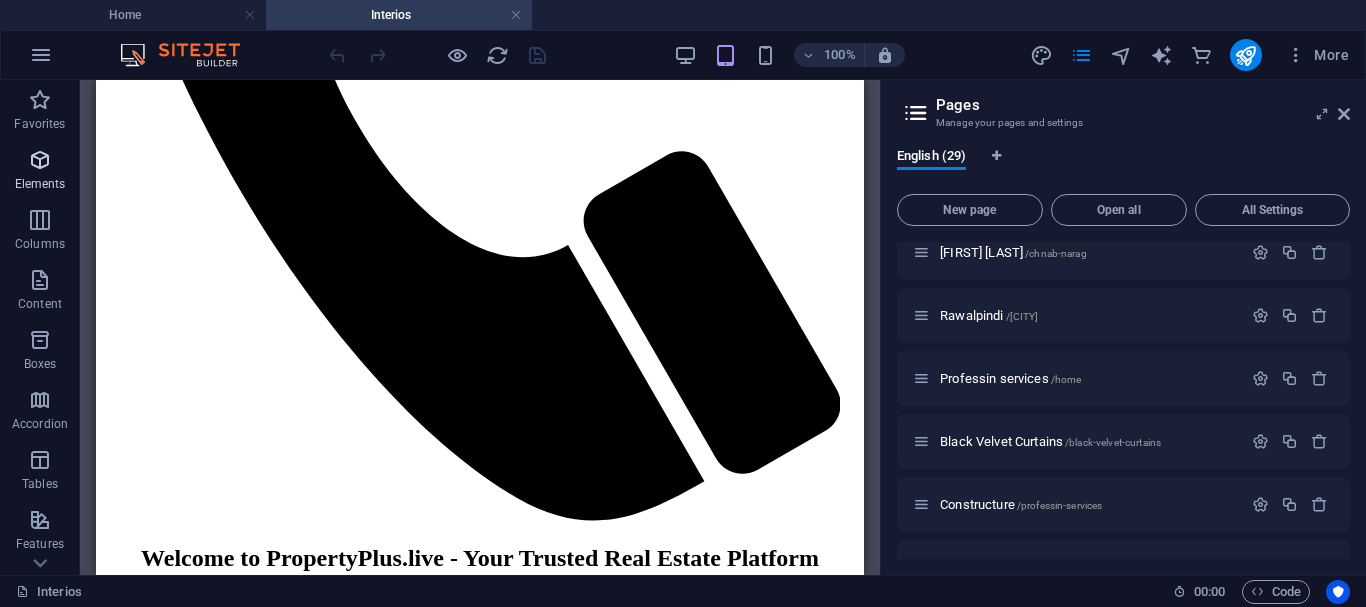click on "Elements" at bounding box center [40, 172] 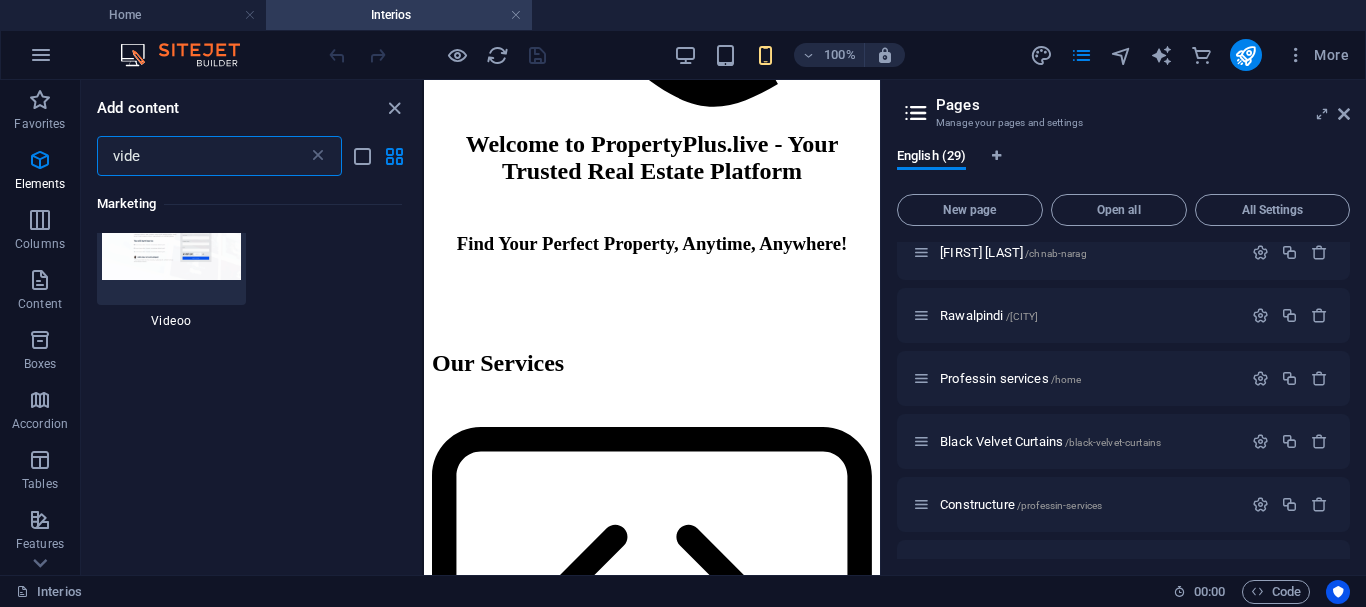 scroll, scrollTop: 0, scrollLeft: 0, axis: both 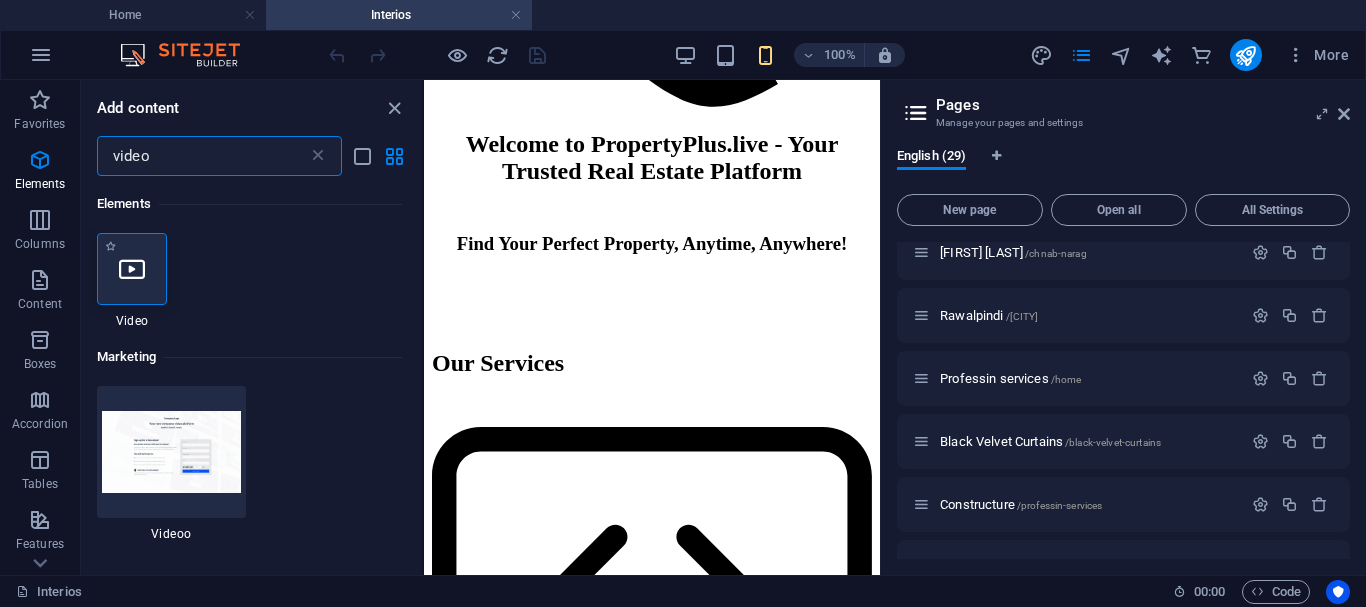 type on "video" 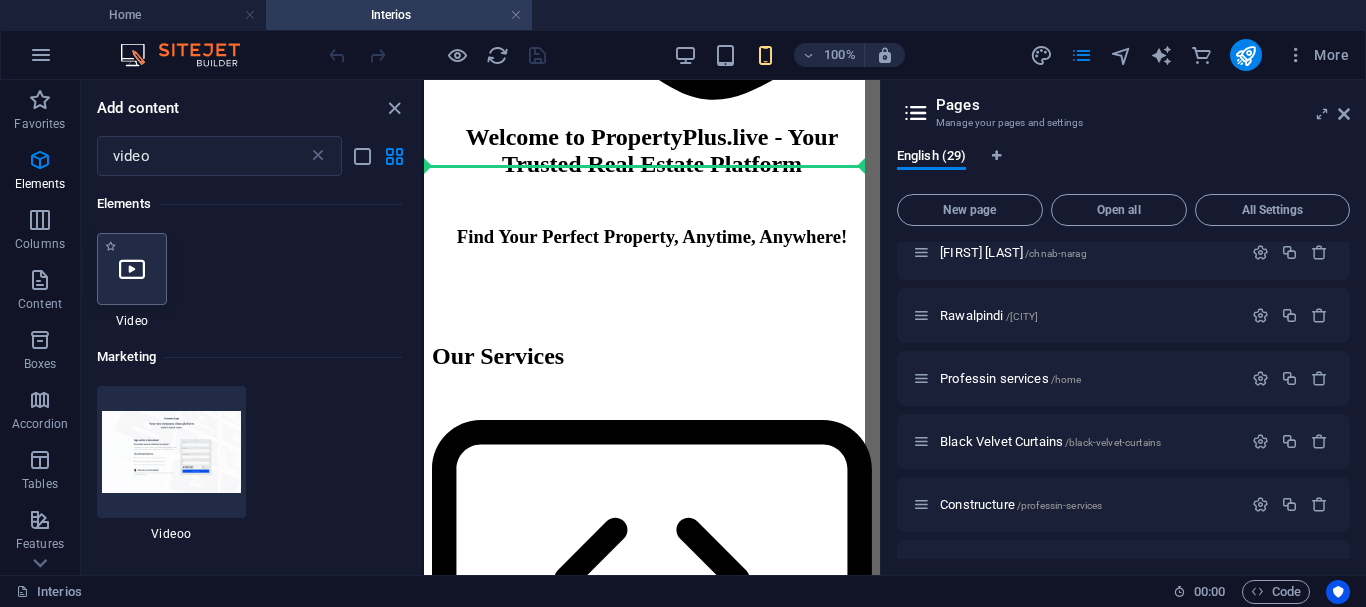 select on "%" 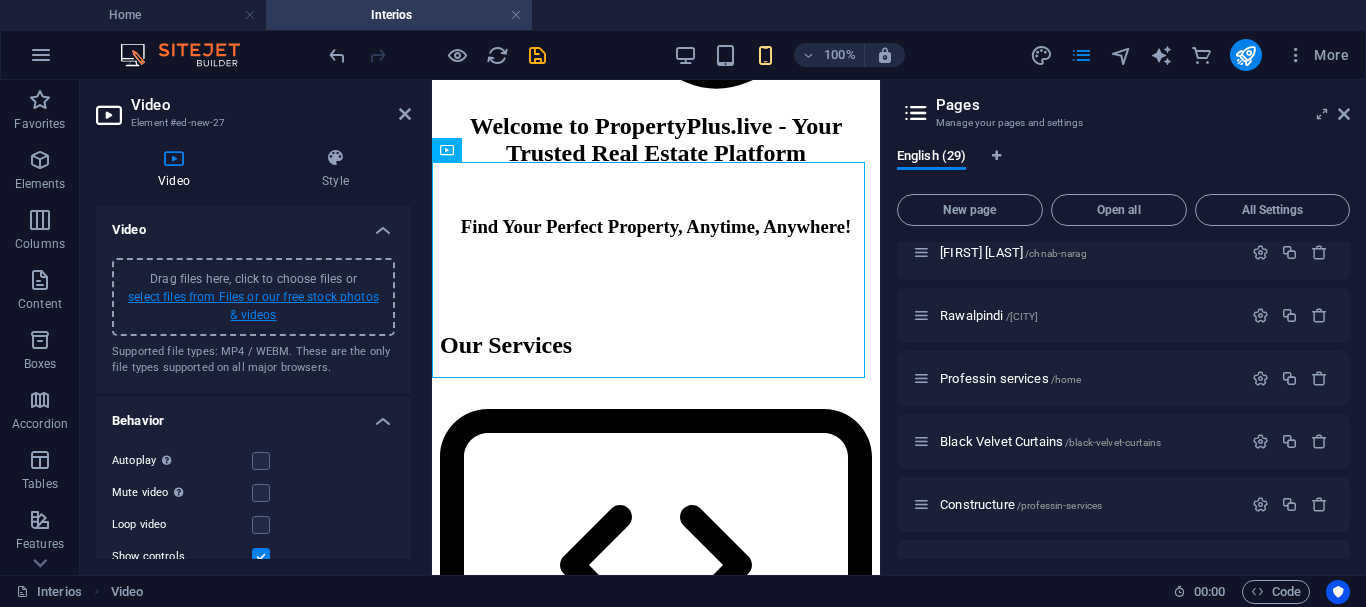 click on "select files from Files or our free stock photos & videos" at bounding box center (253, 306) 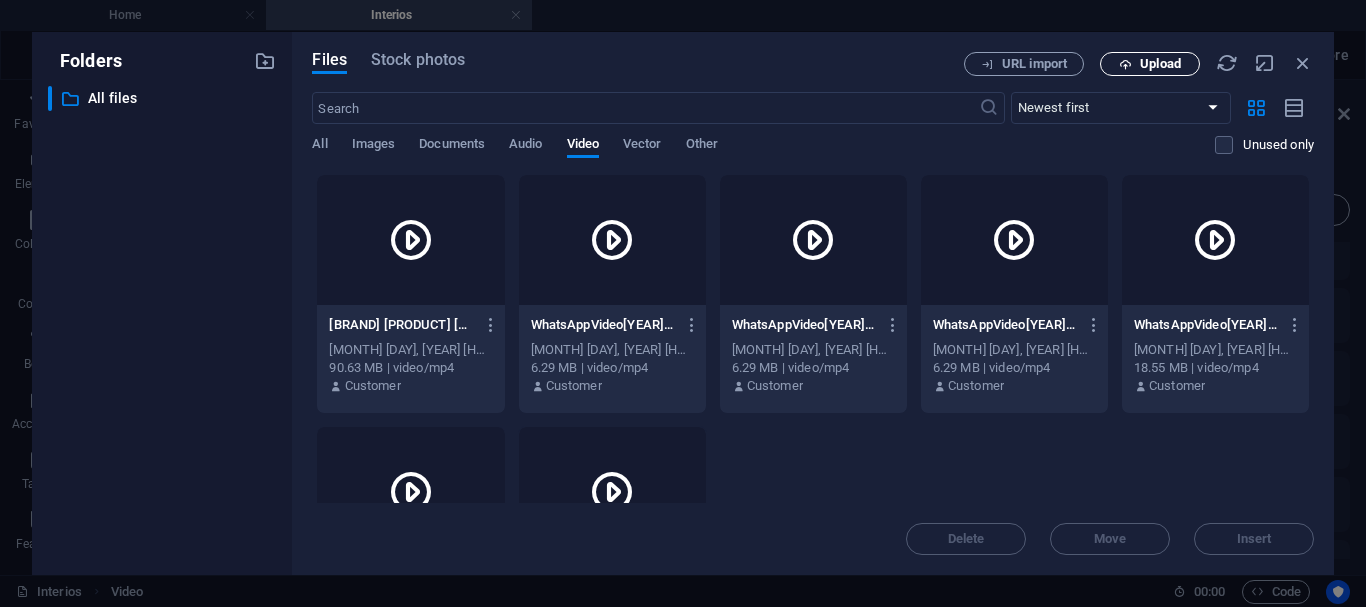 click on "Upload" at bounding box center (1150, 64) 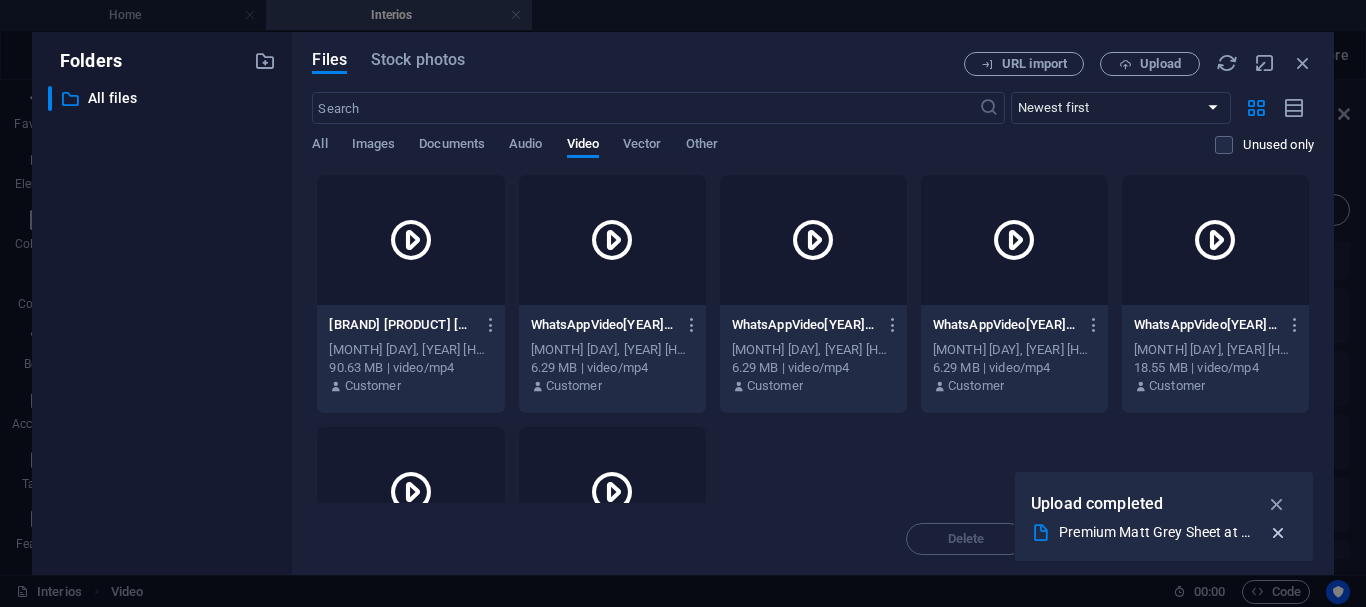 click at bounding box center [1278, 533] 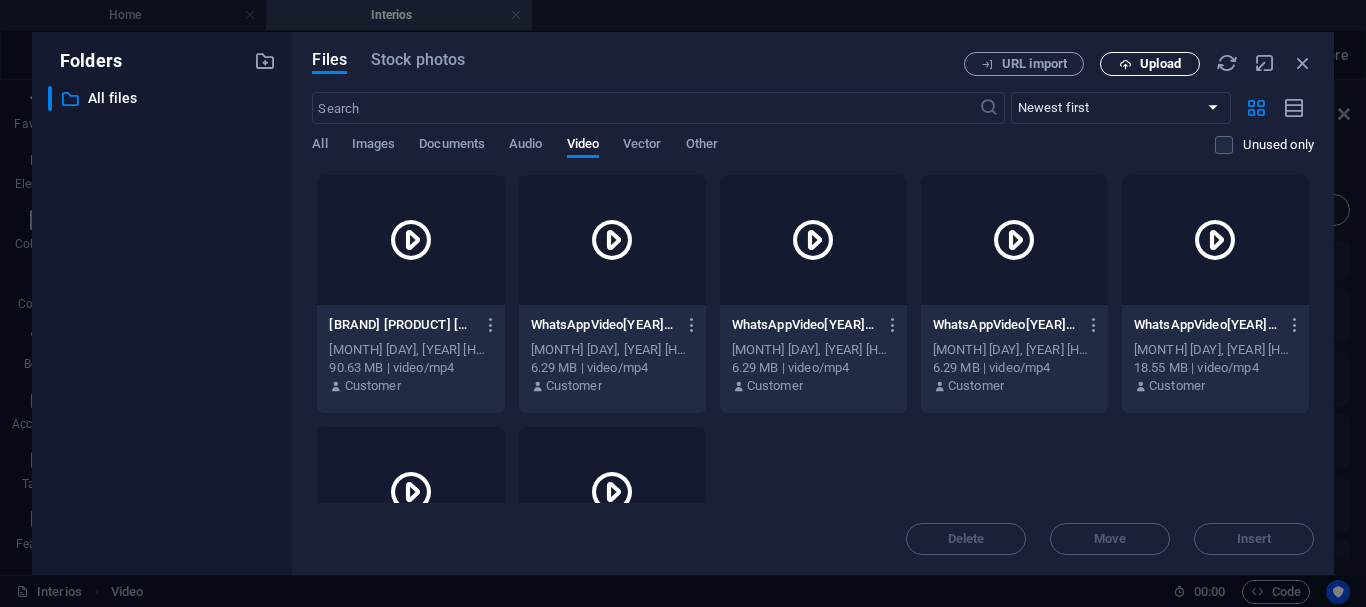 click on "Upload" at bounding box center (1150, 64) 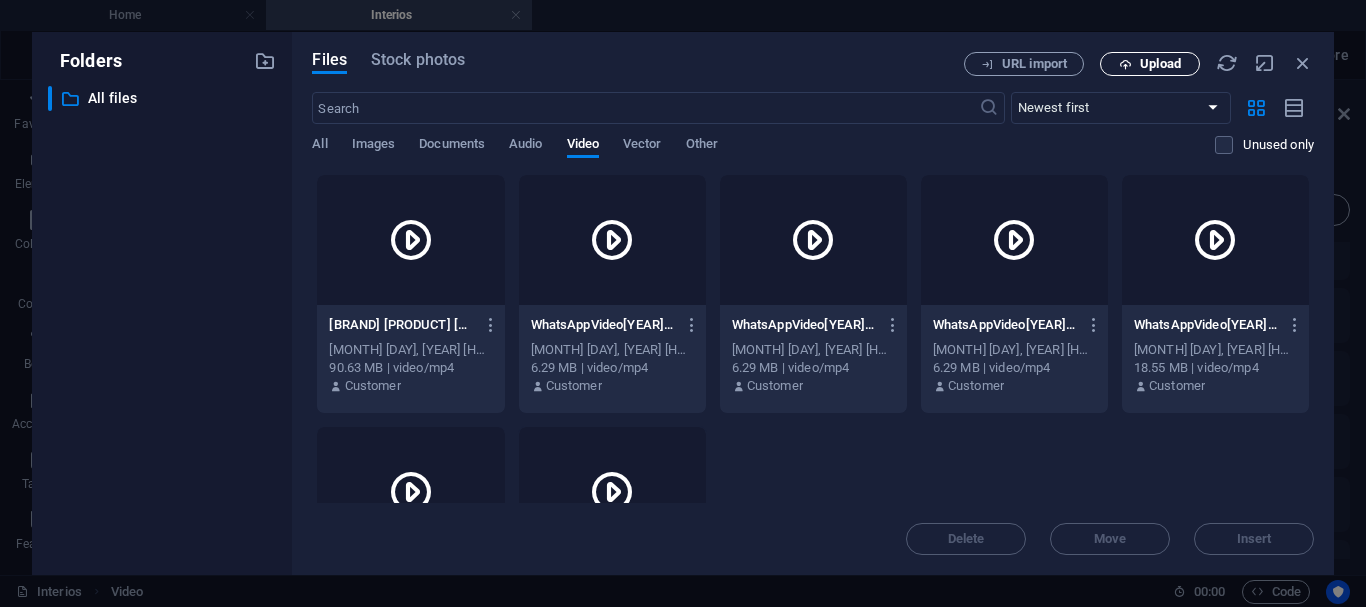 click on "Upload" at bounding box center [1150, 64] 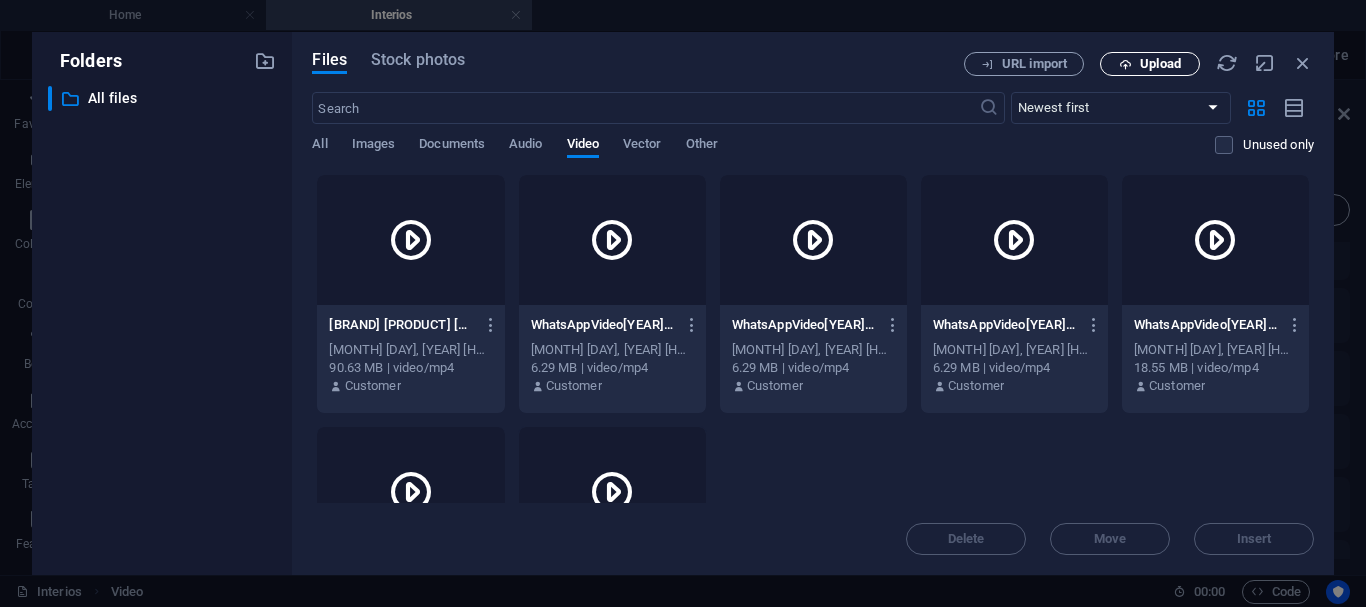 click on "Upload" at bounding box center [1150, 64] 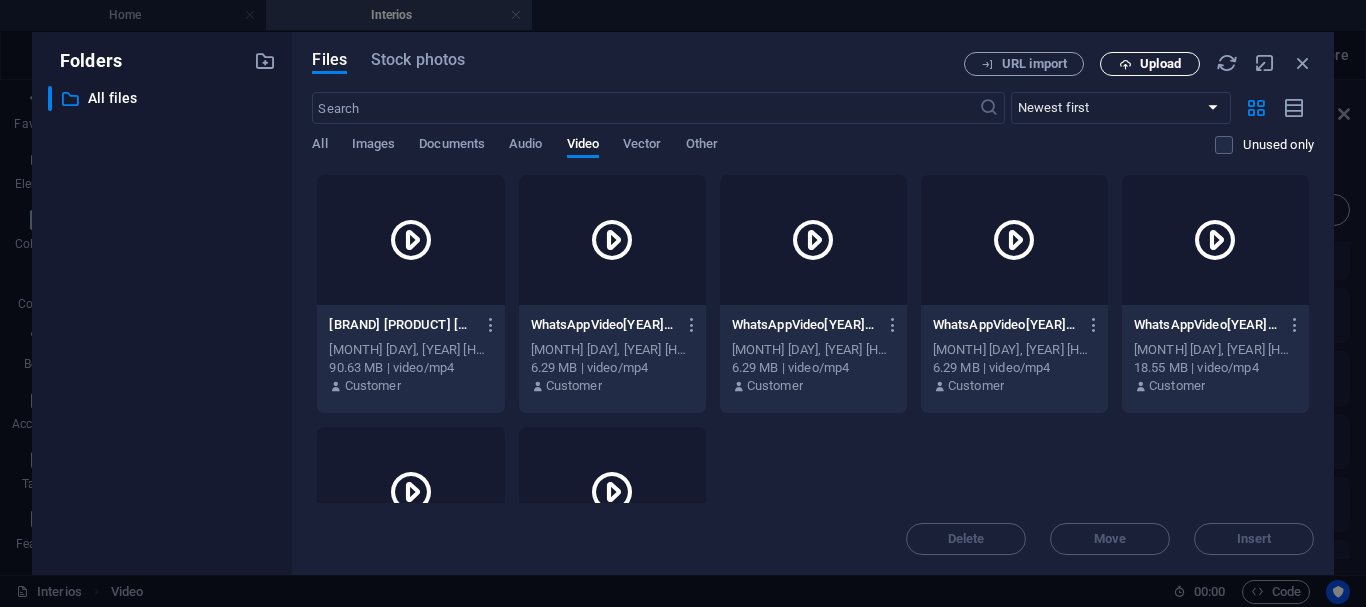 click on "Upload" at bounding box center (1160, 64) 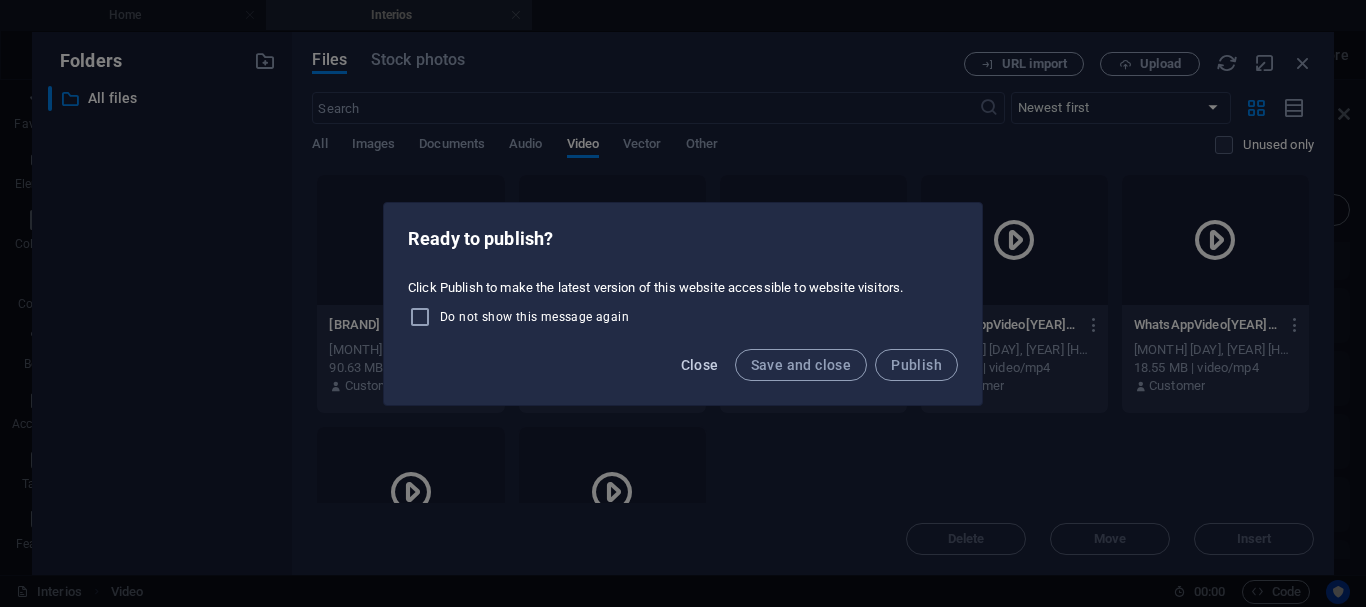 click on "Close" at bounding box center (700, 365) 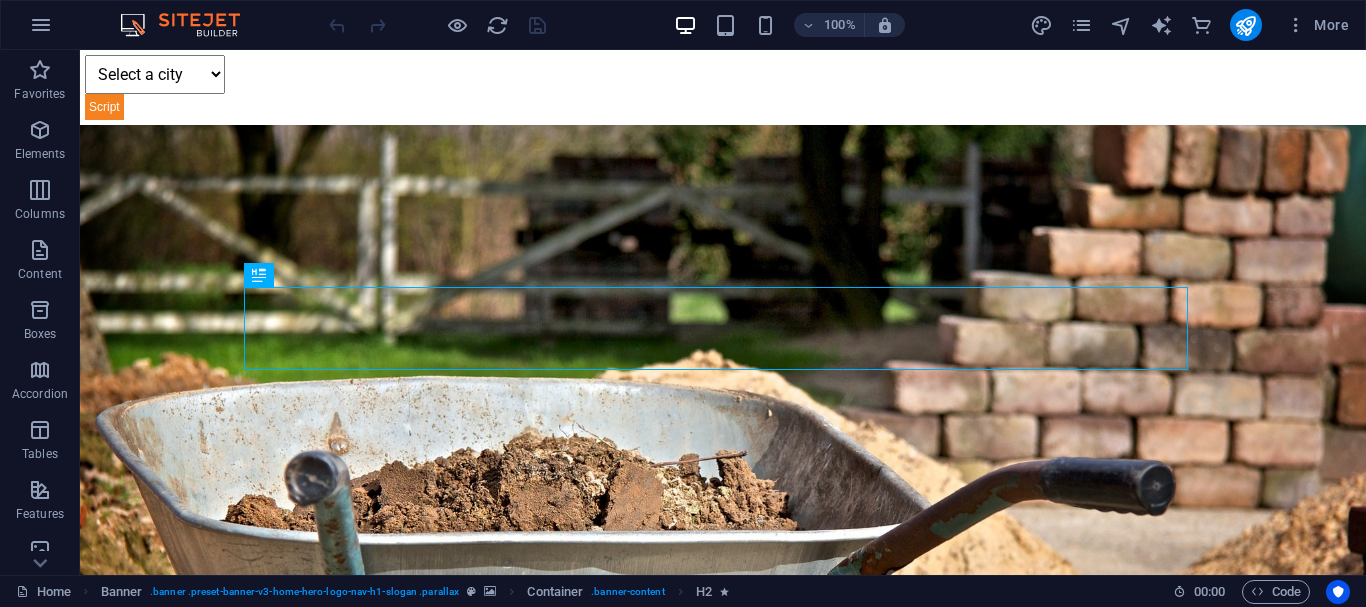 scroll, scrollTop: 0, scrollLeft: 0, axis: both 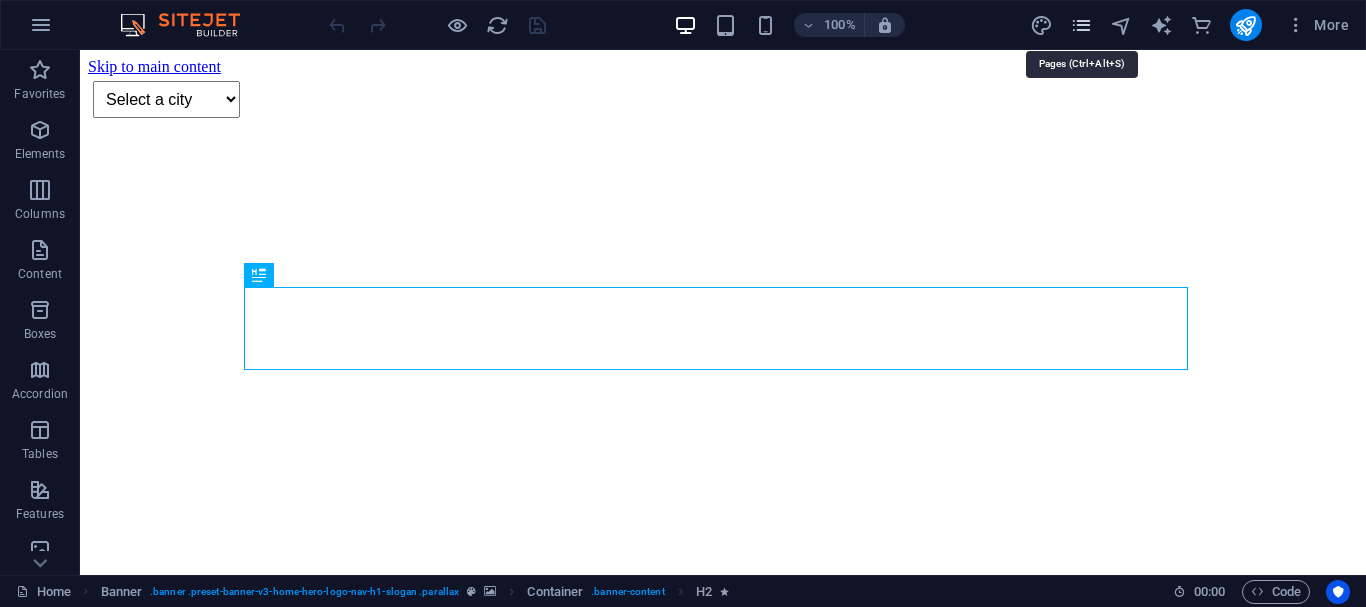 click at bounding box center [1081, 25] 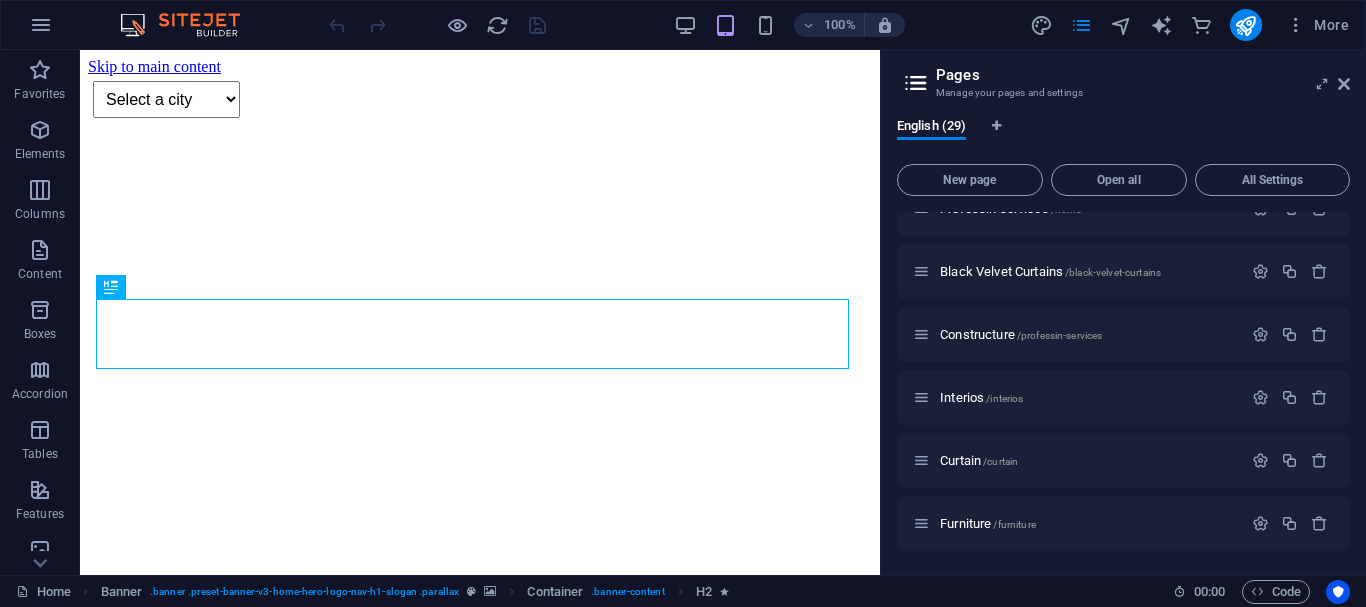scroll, scrollTop: 992, scrollLeft: 0, axis: vertical 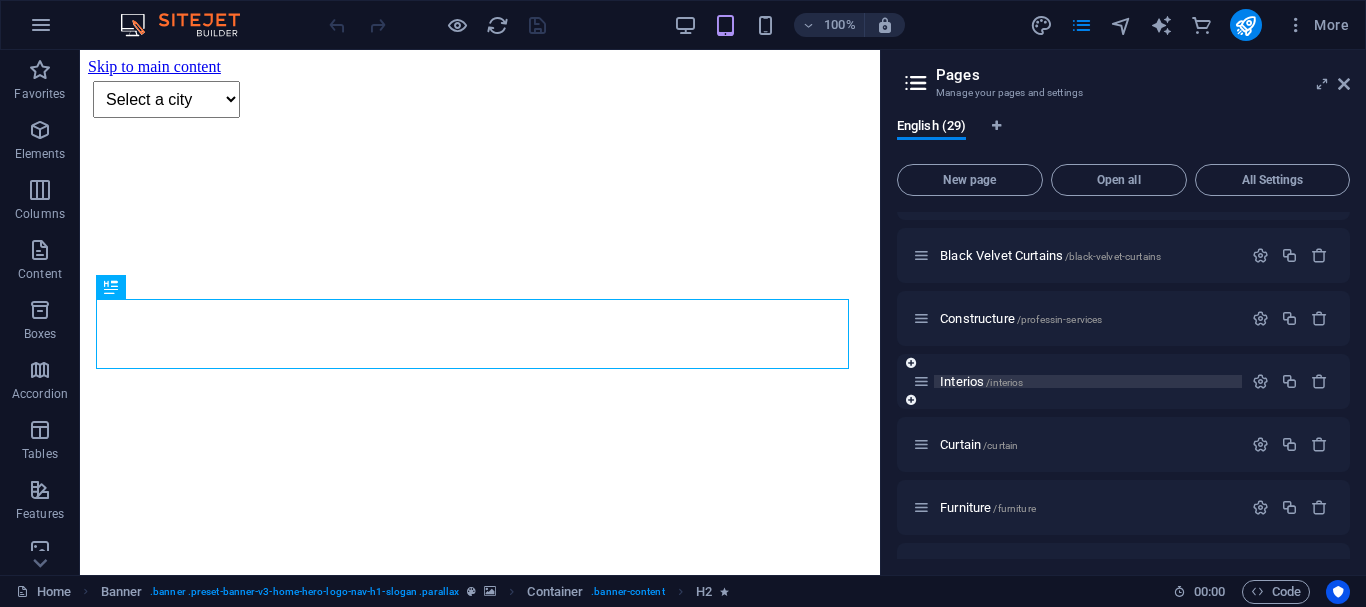 click on "Interios /interios" at bounding box center (981, 381) 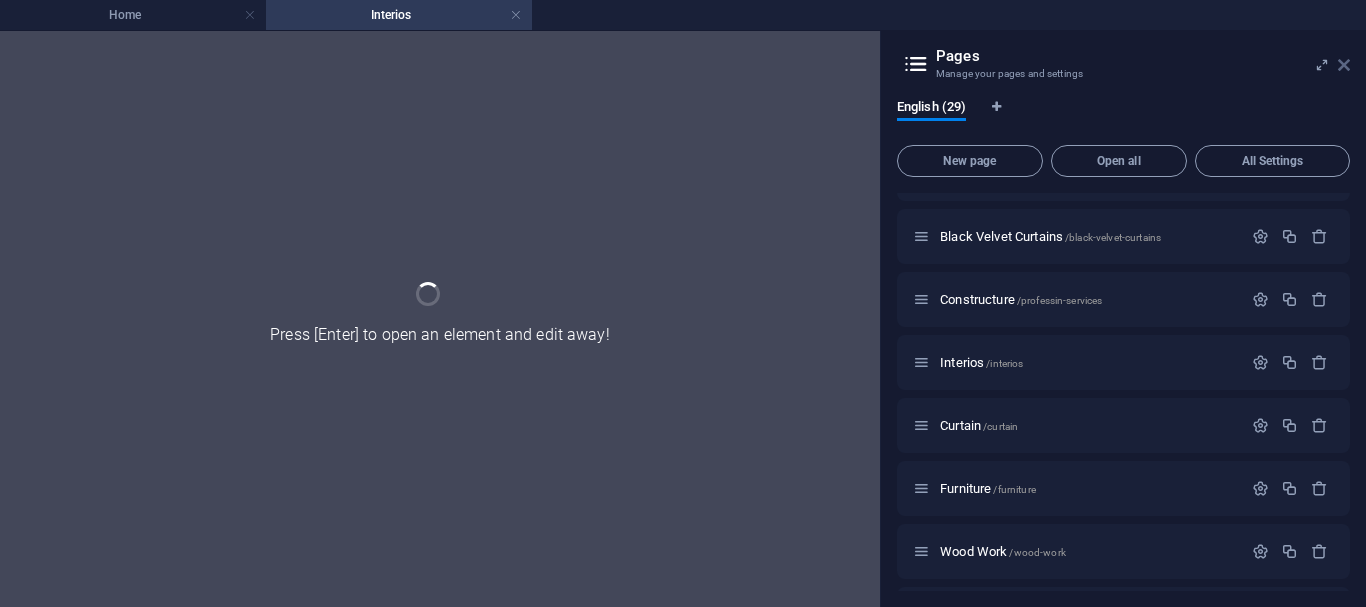 click at bounding box center (1344, 65) 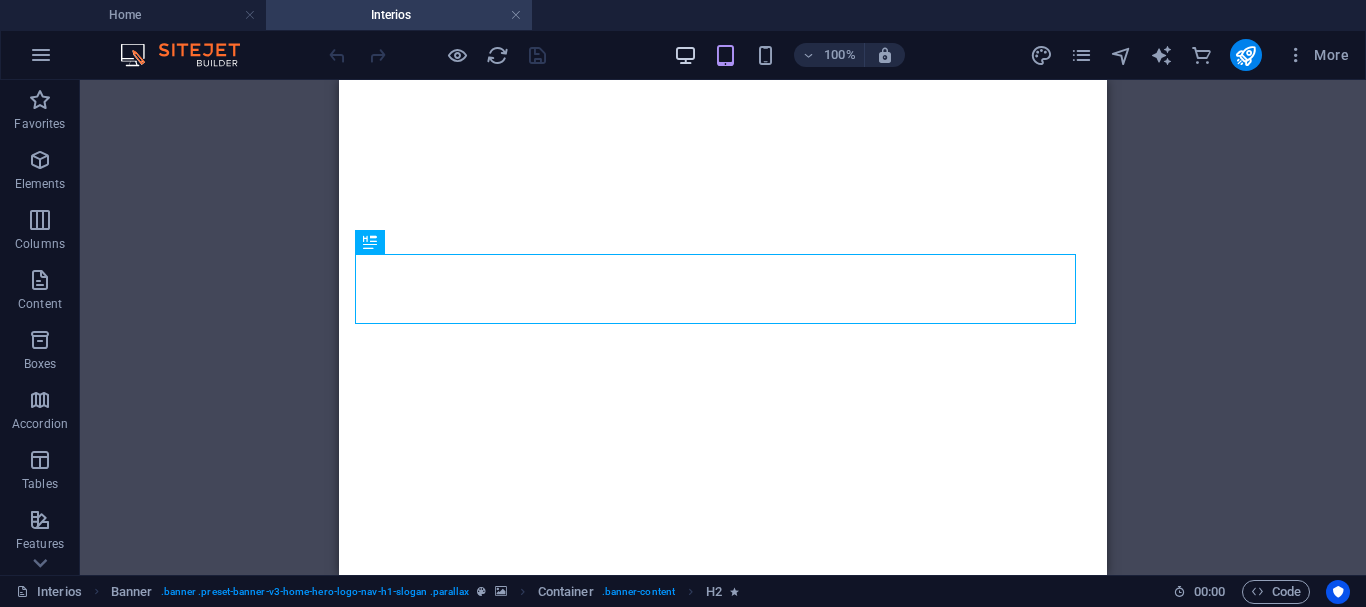 click at bounding box center (685, 55) 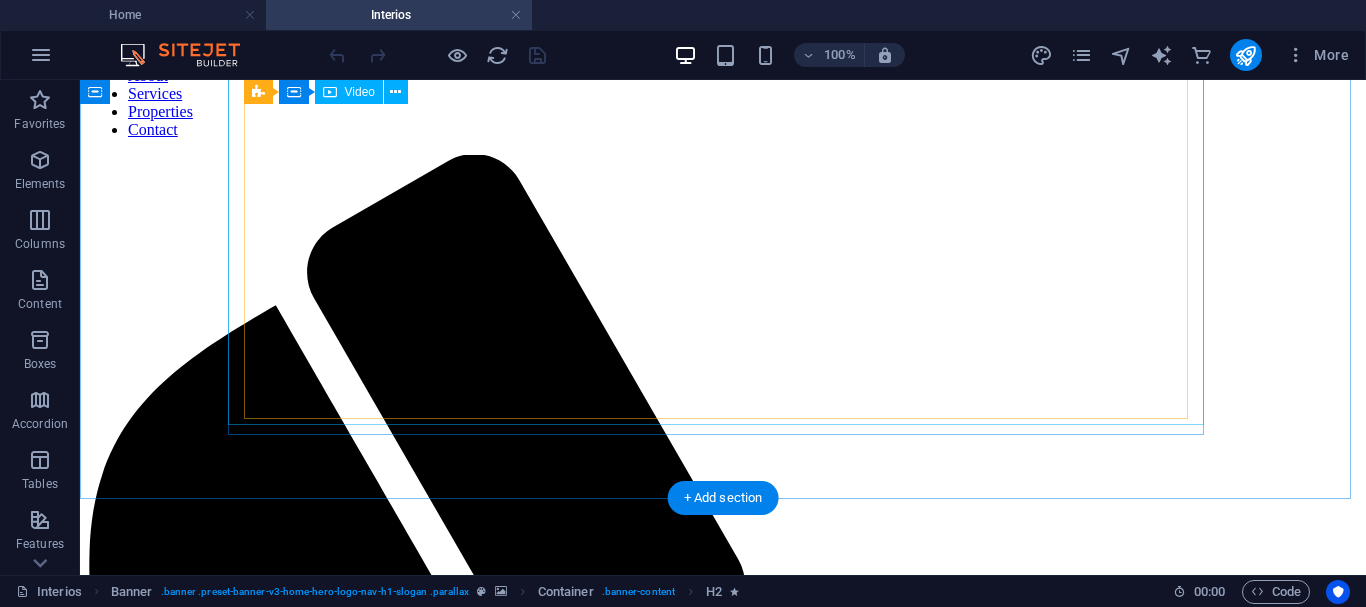 scroll, scrollTop: 1118, scrollLeft: 0, axis: vertical 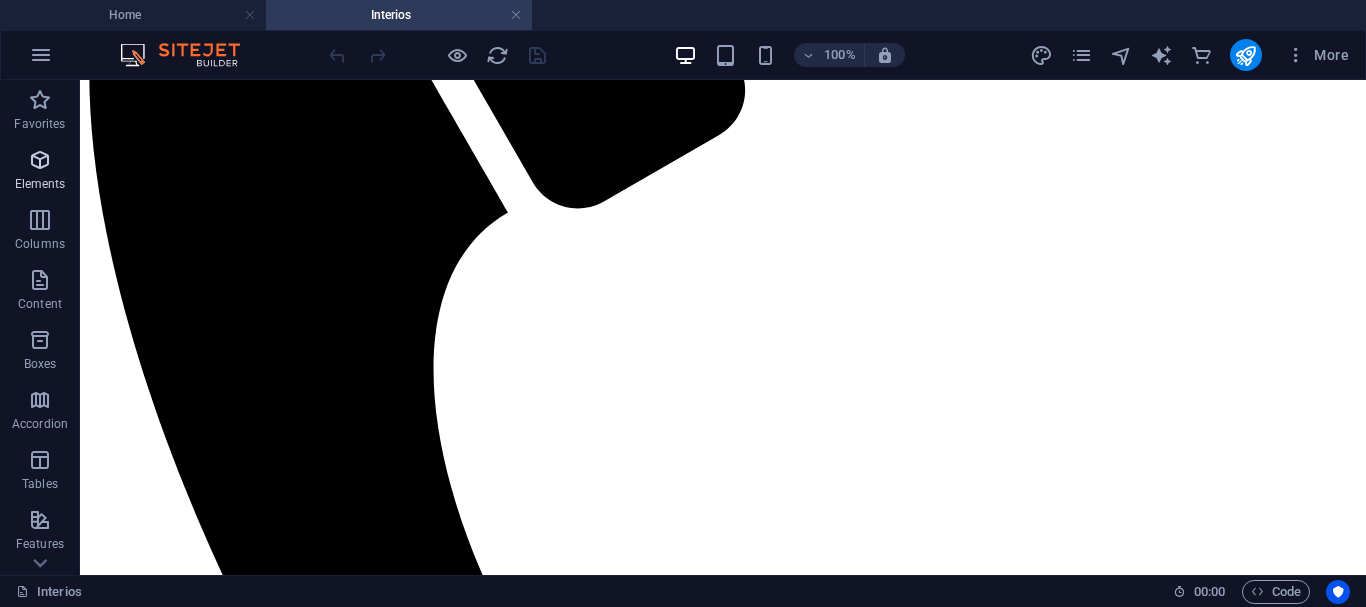 click at bounding box center (40, 160) 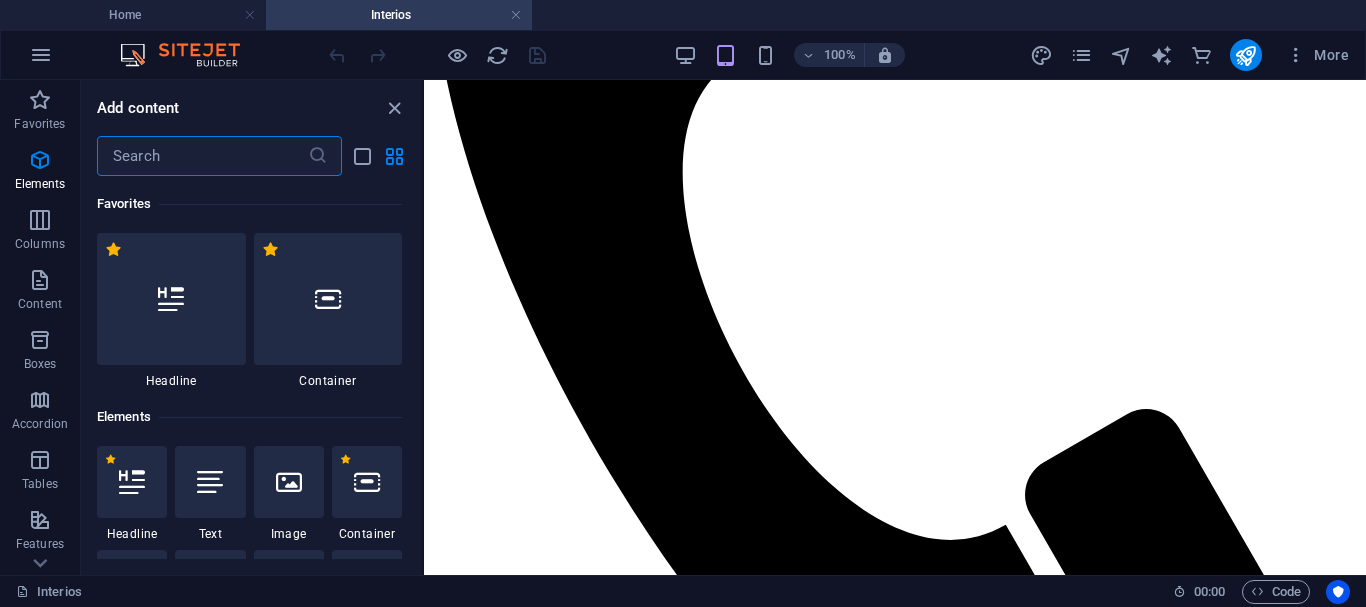 scroll, scrollTop: 1100, scrollLeft: 0, axis: vertical 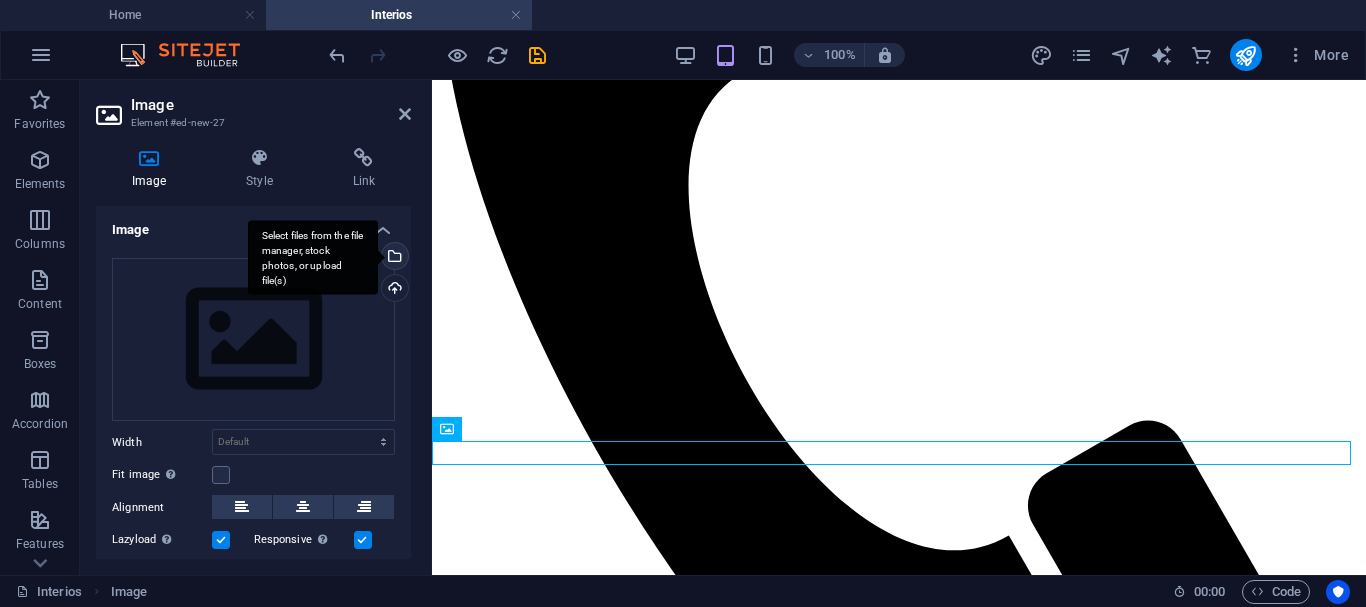 click on "Select files from the file manager, stock photos, or upload file(s)" at bounding box center [393, 258] 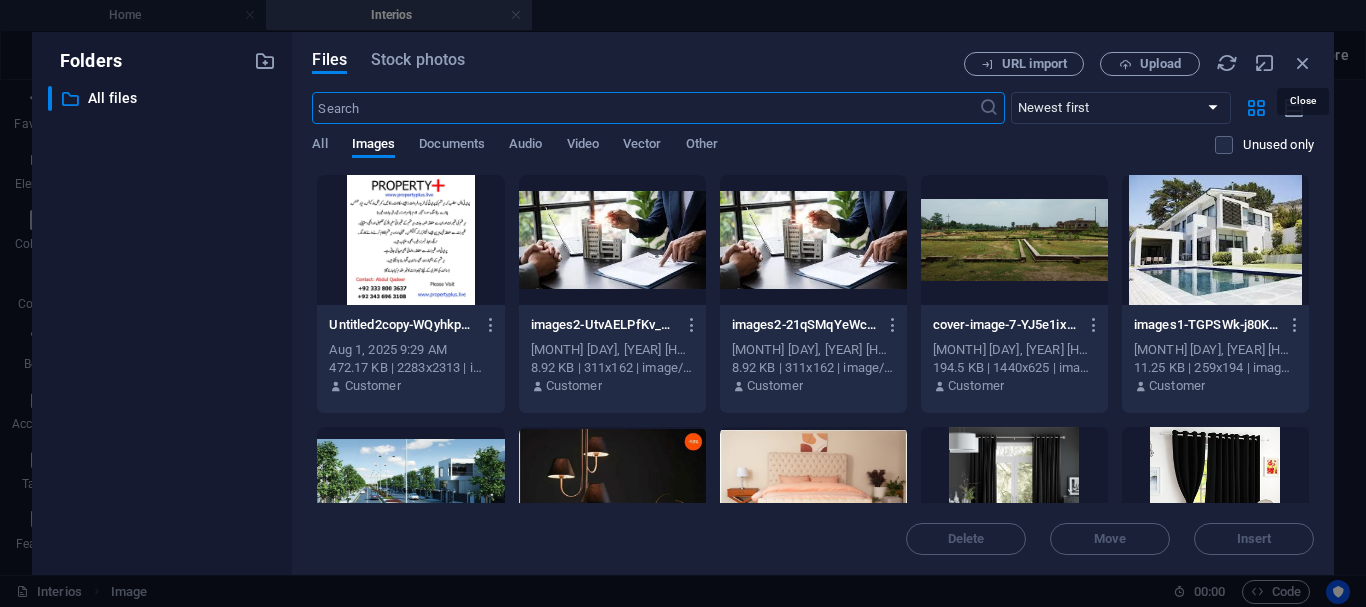 click at bounding box center (1303, 63) 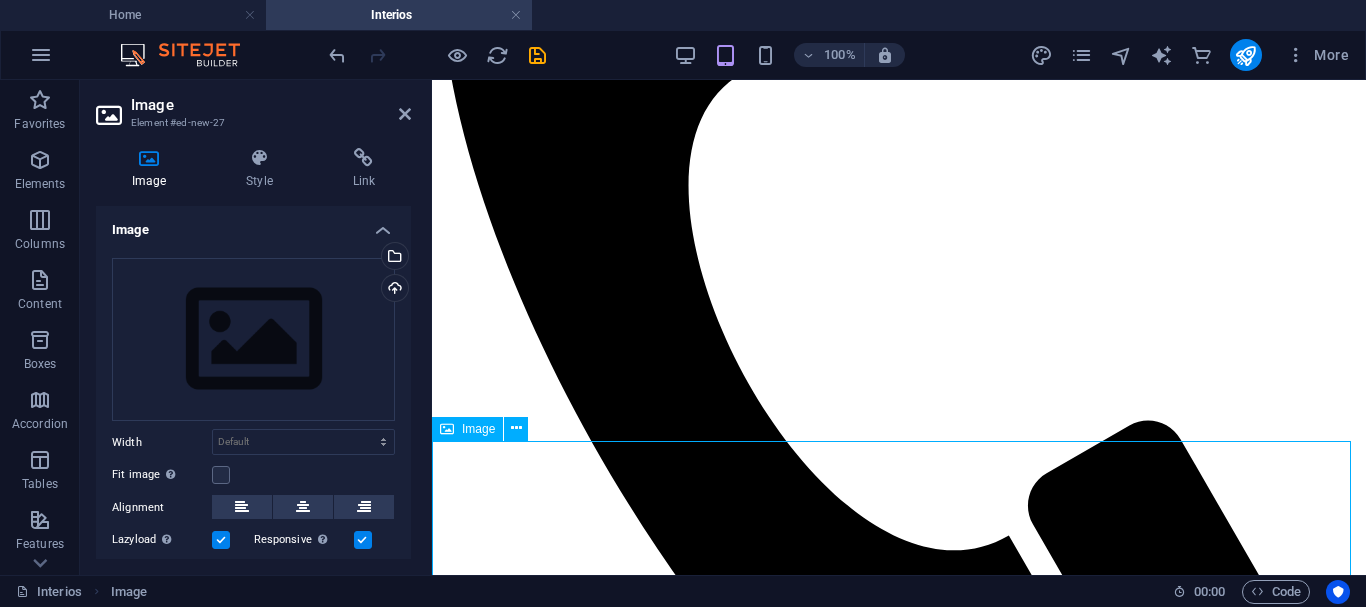 click at bounding box center (899, 3710) 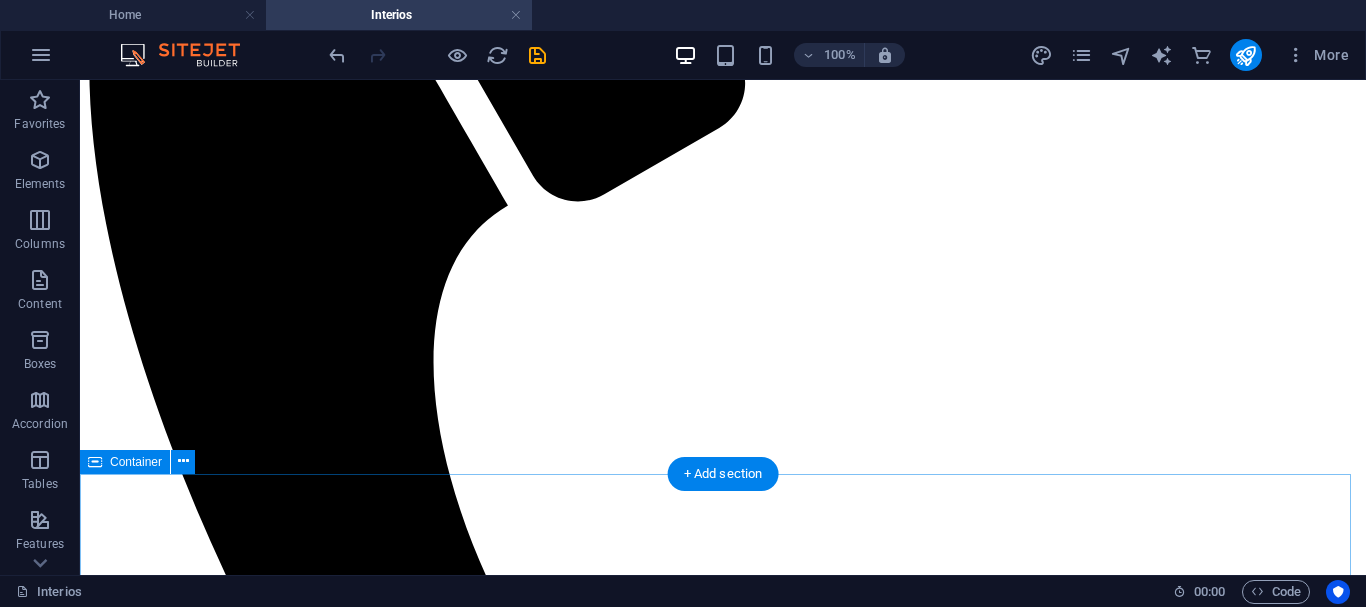 scroll, scrollTop: 1118, scrollLeft: 0, axis: vertical 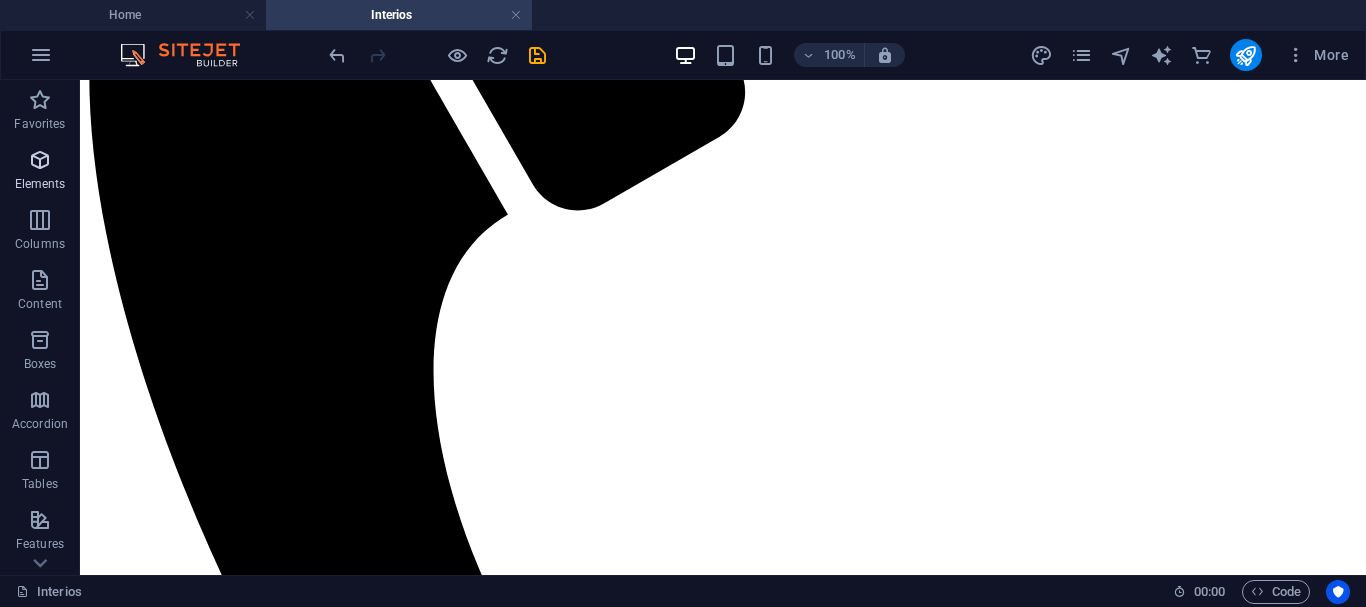 click on "Elements" at bounding box center (40, 184) 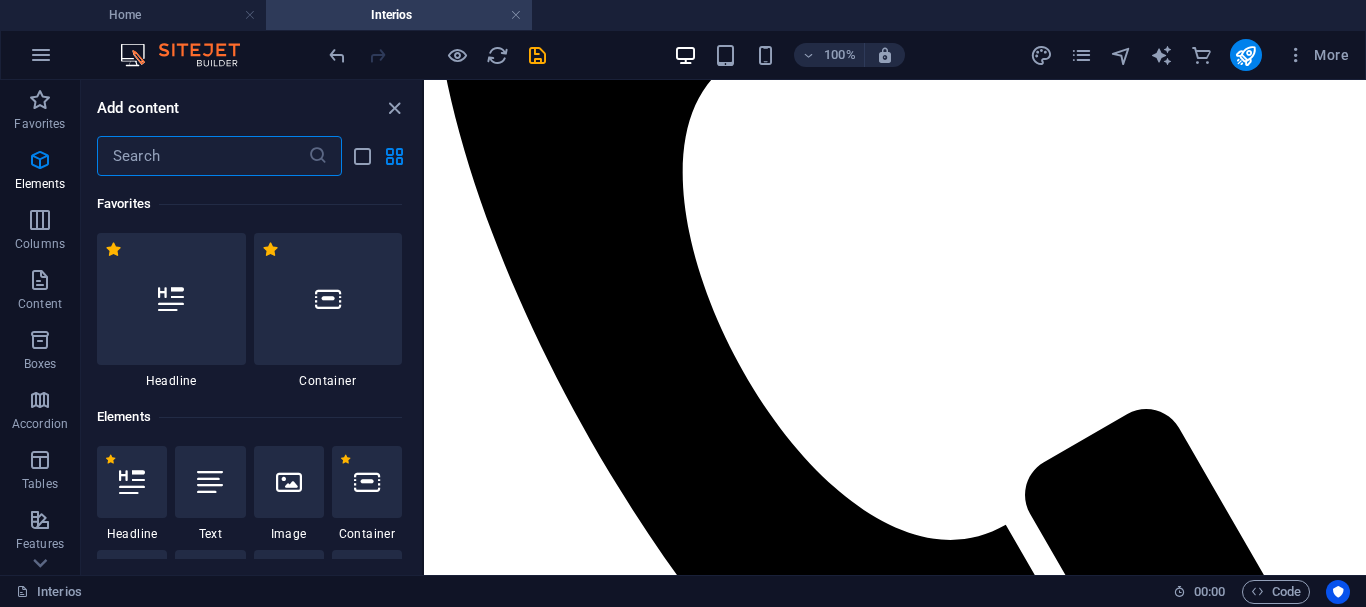 scroll, scrollTop: 1100, scrollLeft: 0, axis: vertical 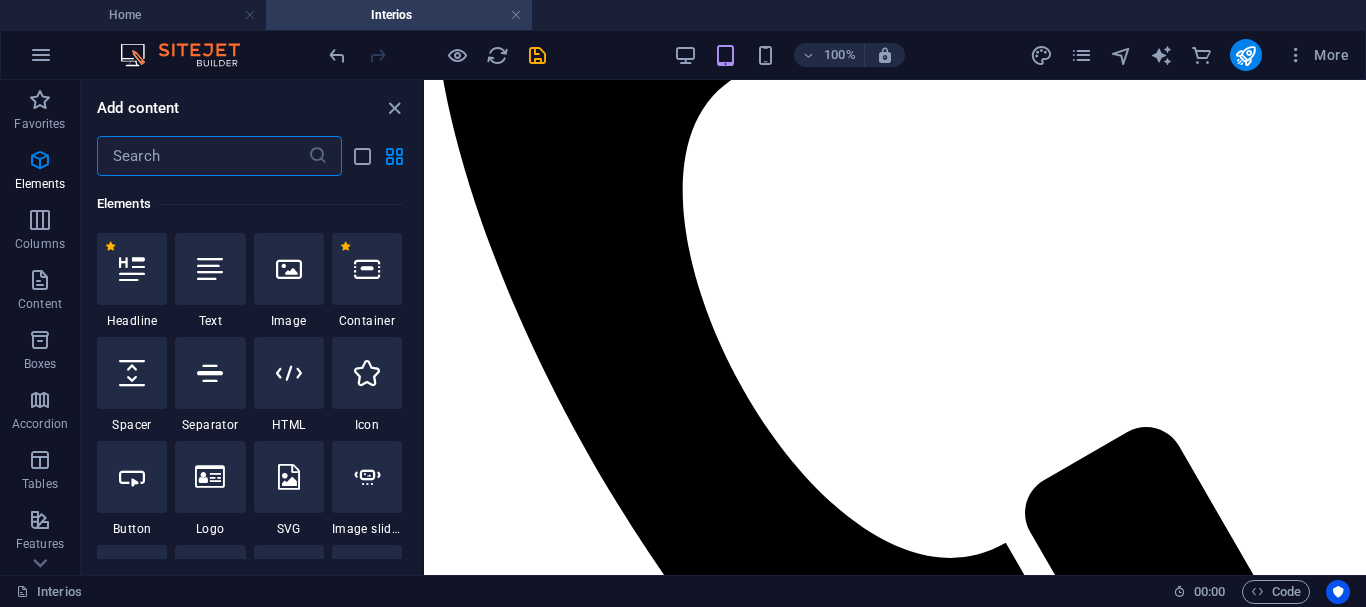 click at bounding box center (202, 156) 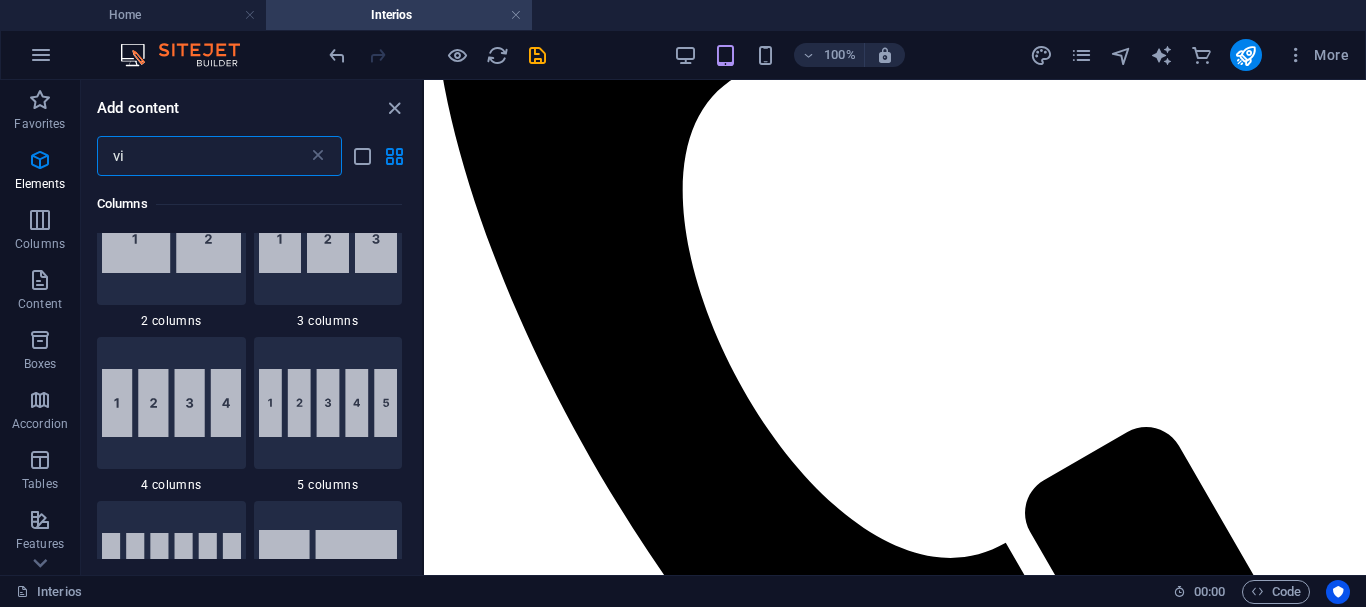 scroll, scrollTop: 0, scrollLeft: 0, axis: both 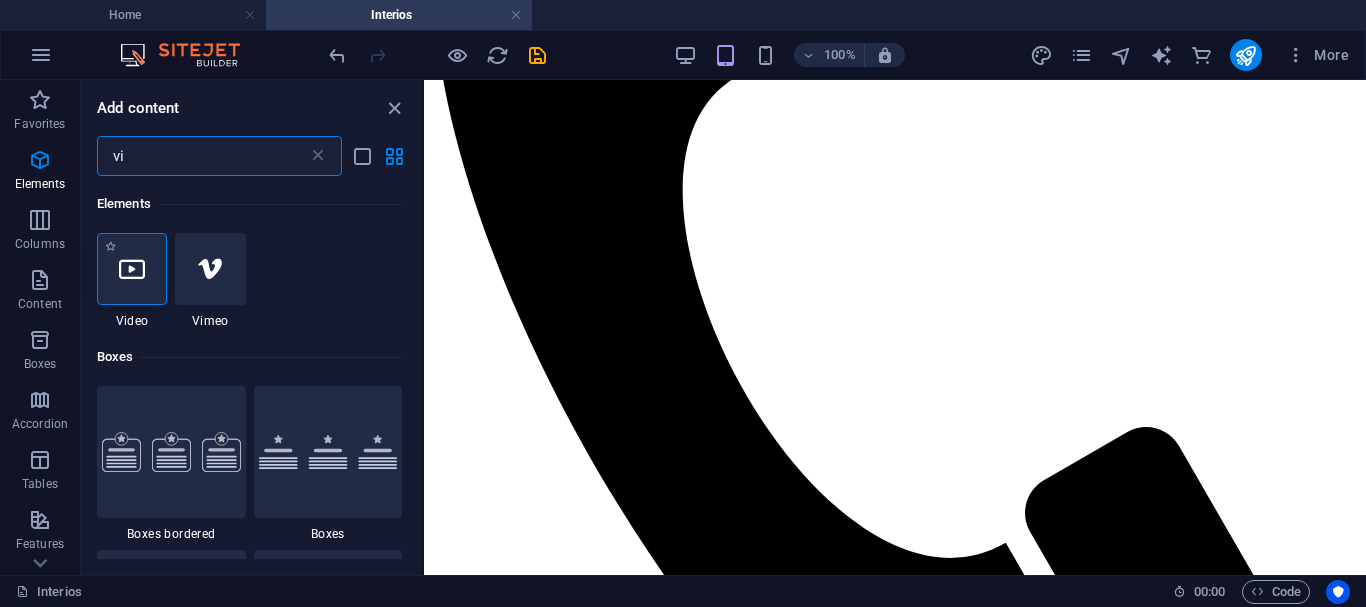 type on "vi" 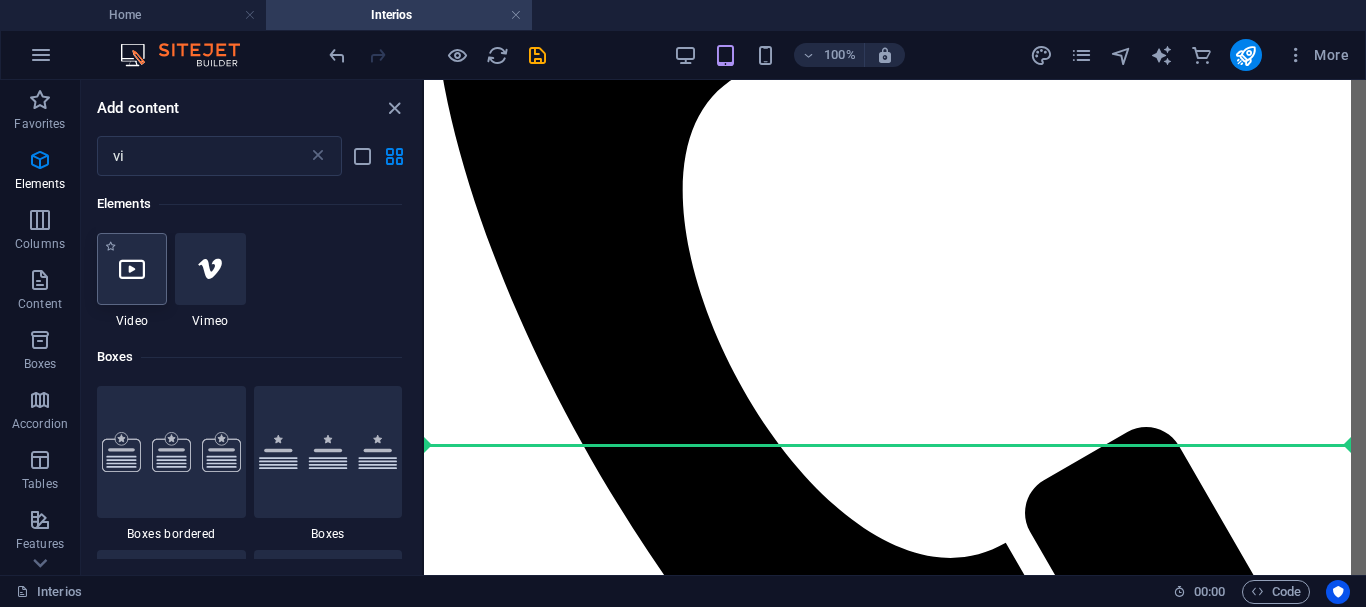 select on "%" 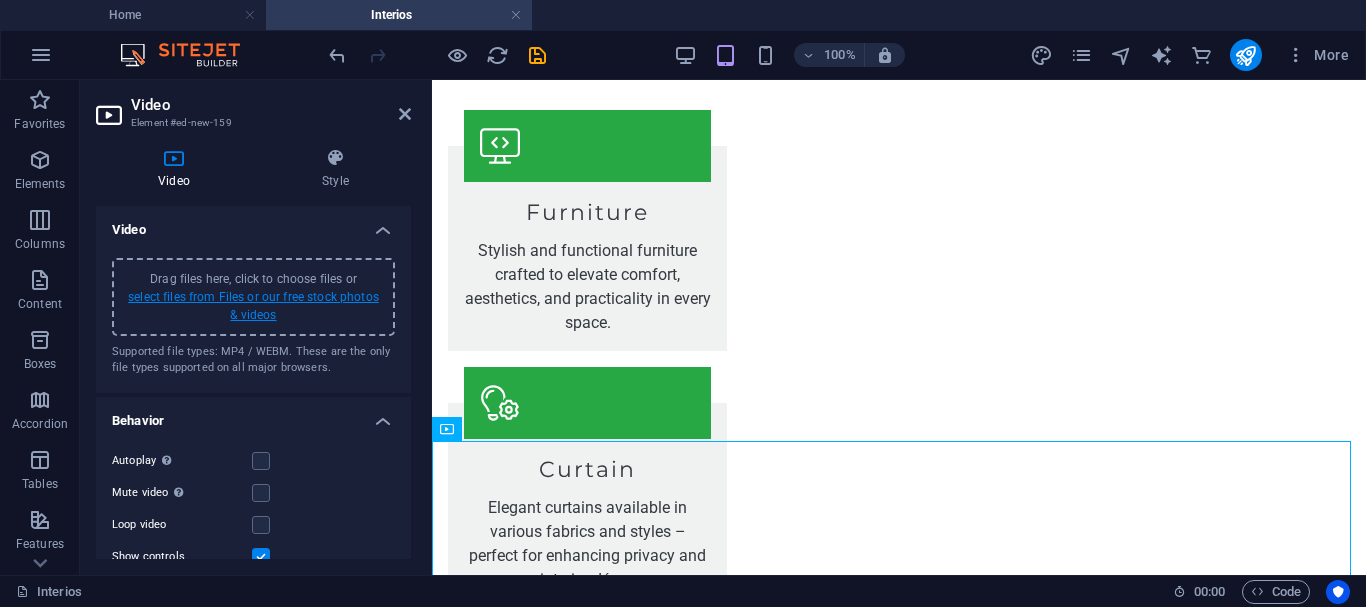 click on "select files from Files or our free stock photos & videos" at bounding box center (253, 306) 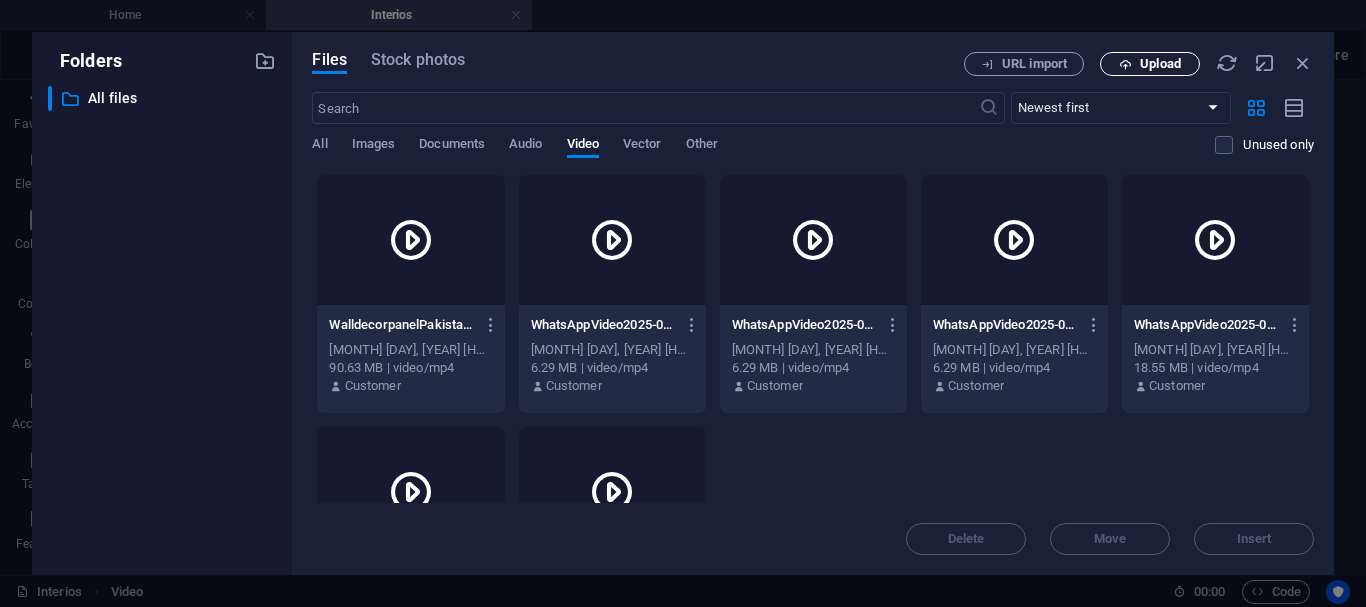 click on "Upload" at bounding box center (1160, 64) 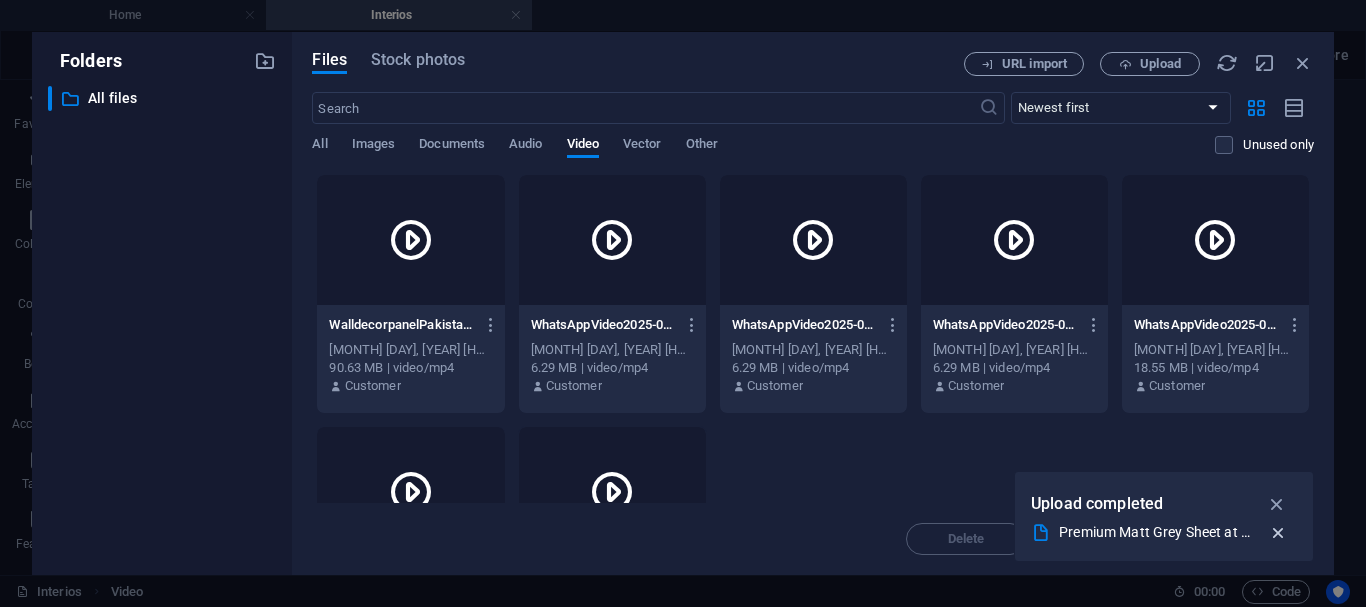 click at bounding box center (1278, 533) 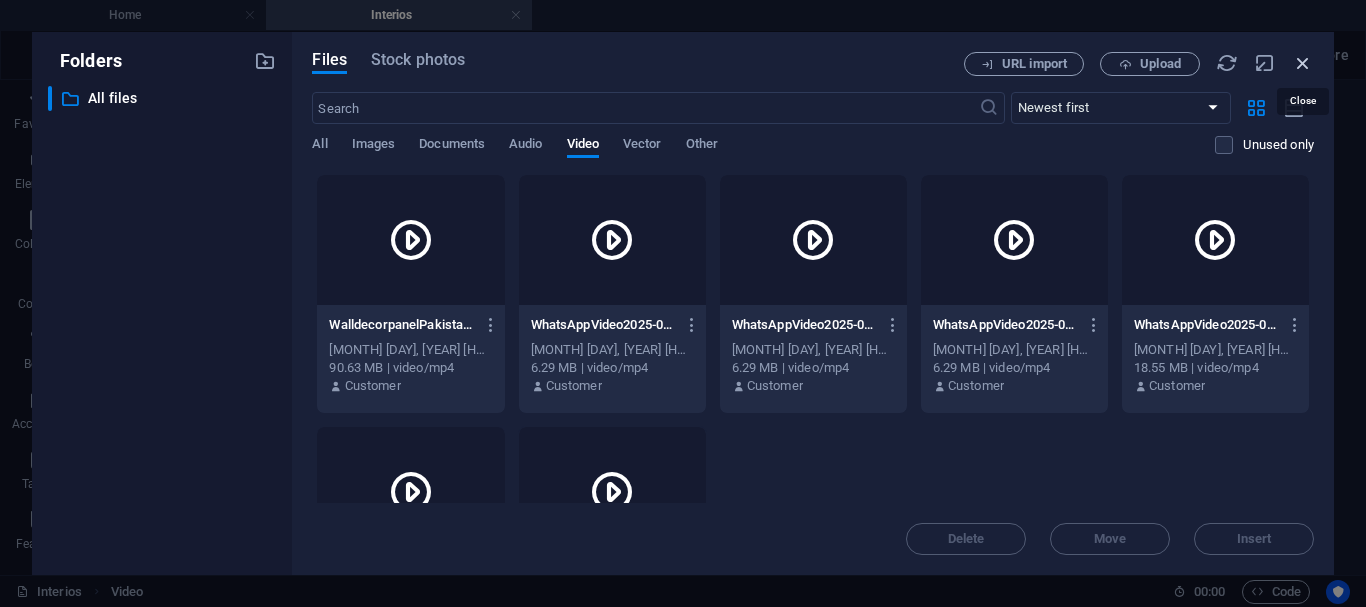click at bounding box center [1303, 63] 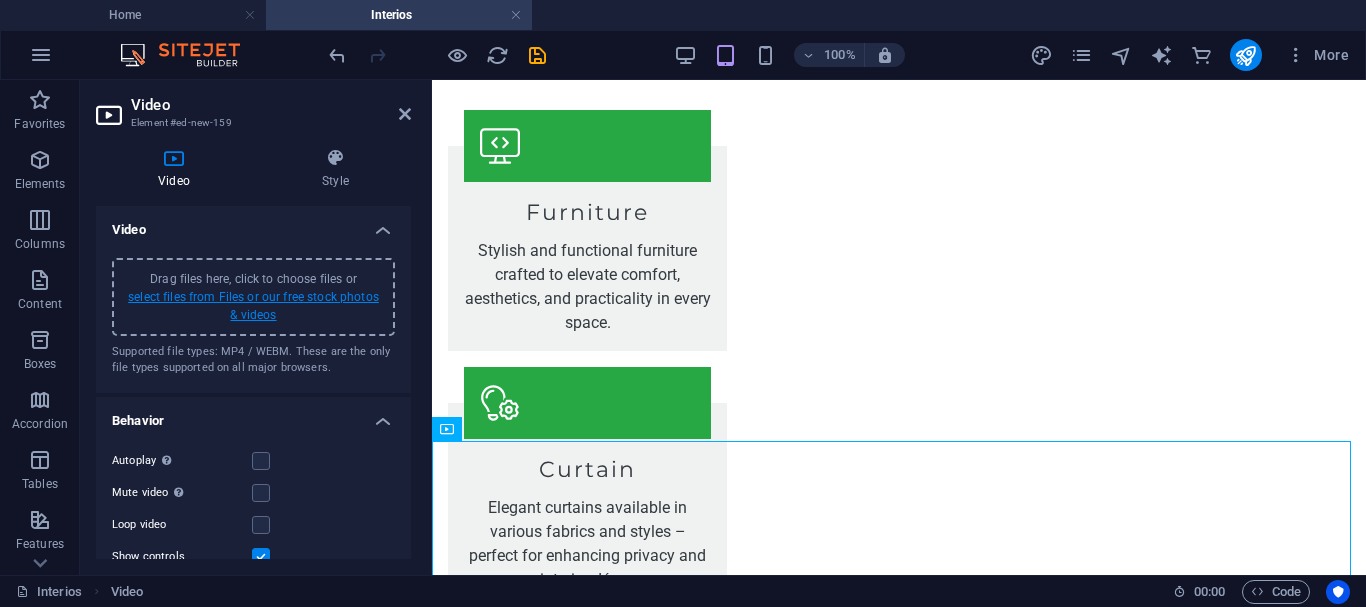 click on "select files from Files or our free stock photos & videos" at bounding box center [253, 306] 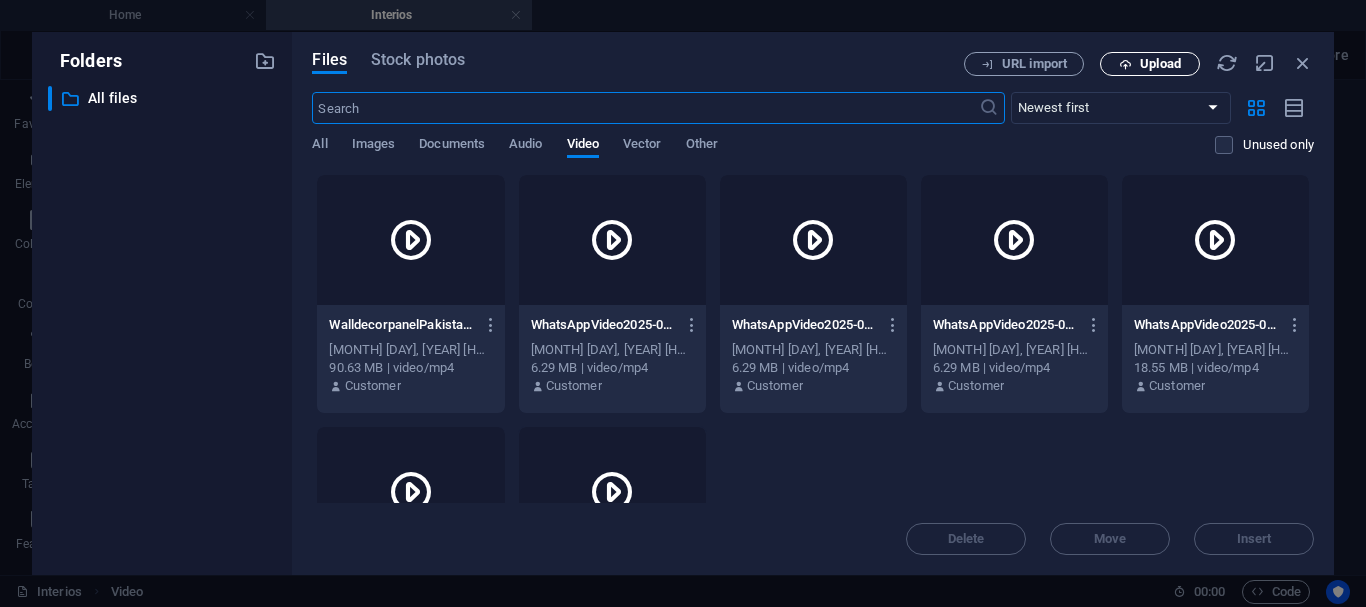 click on "Upload" at bounding box center (1160, 64) 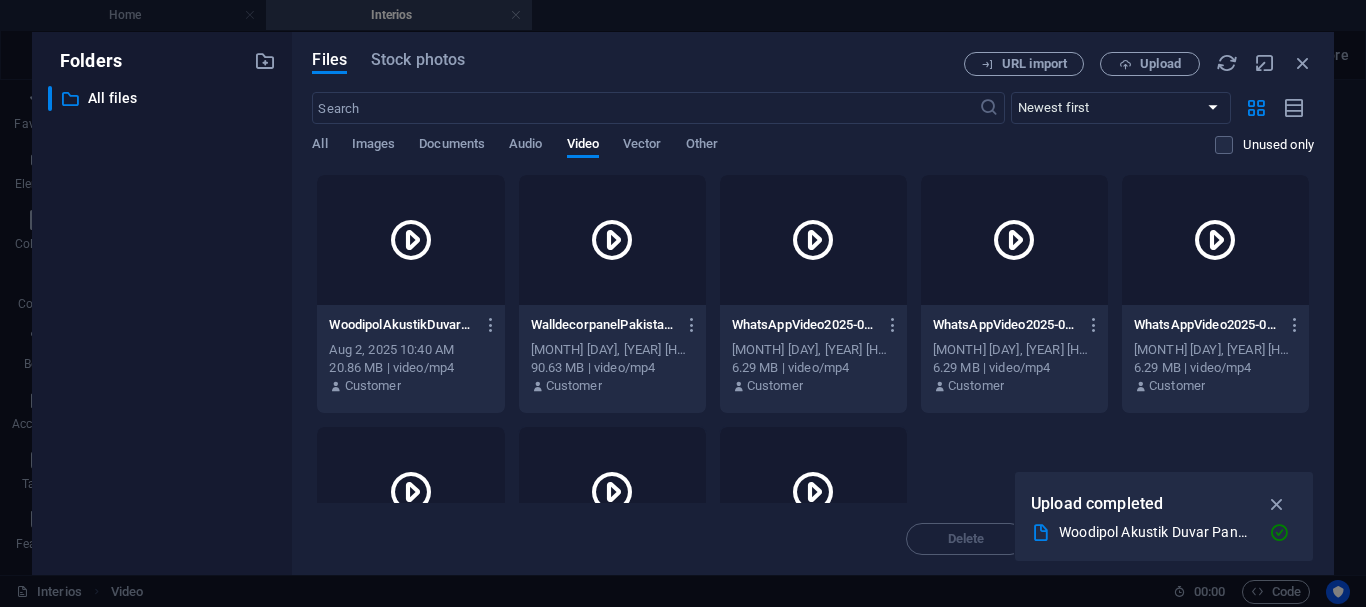 click at bounding box center (411, 240) 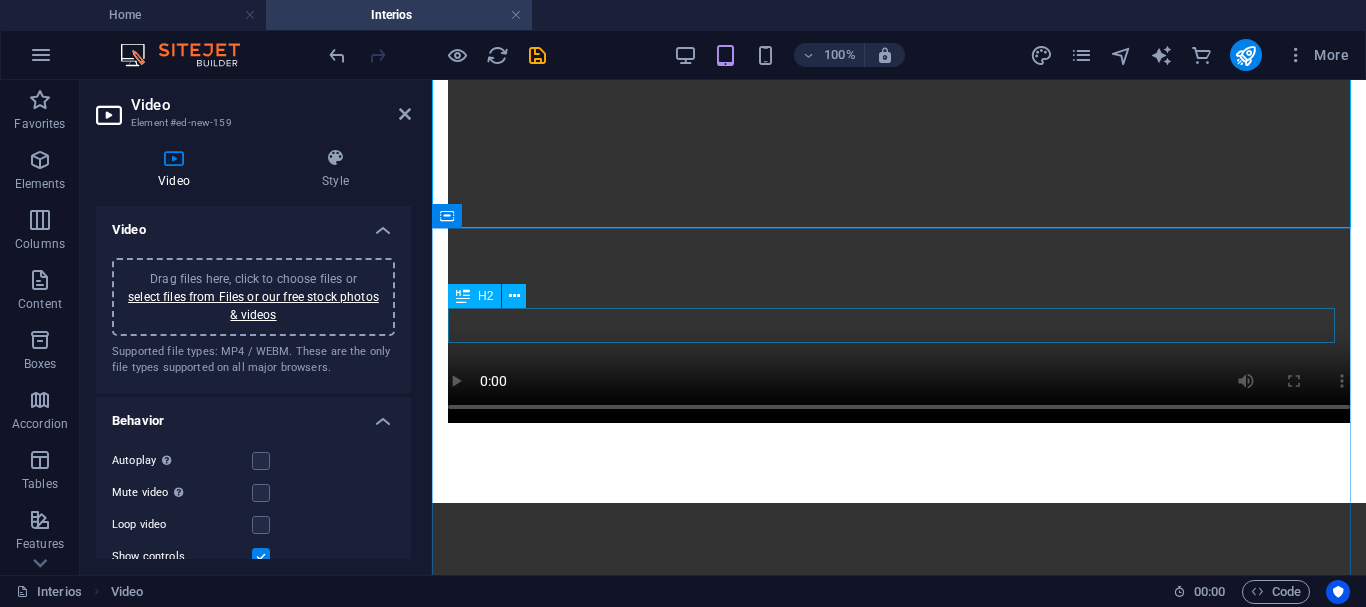 scroll, scrollTop: 1831, scrollLeft: 0, axis: vertical 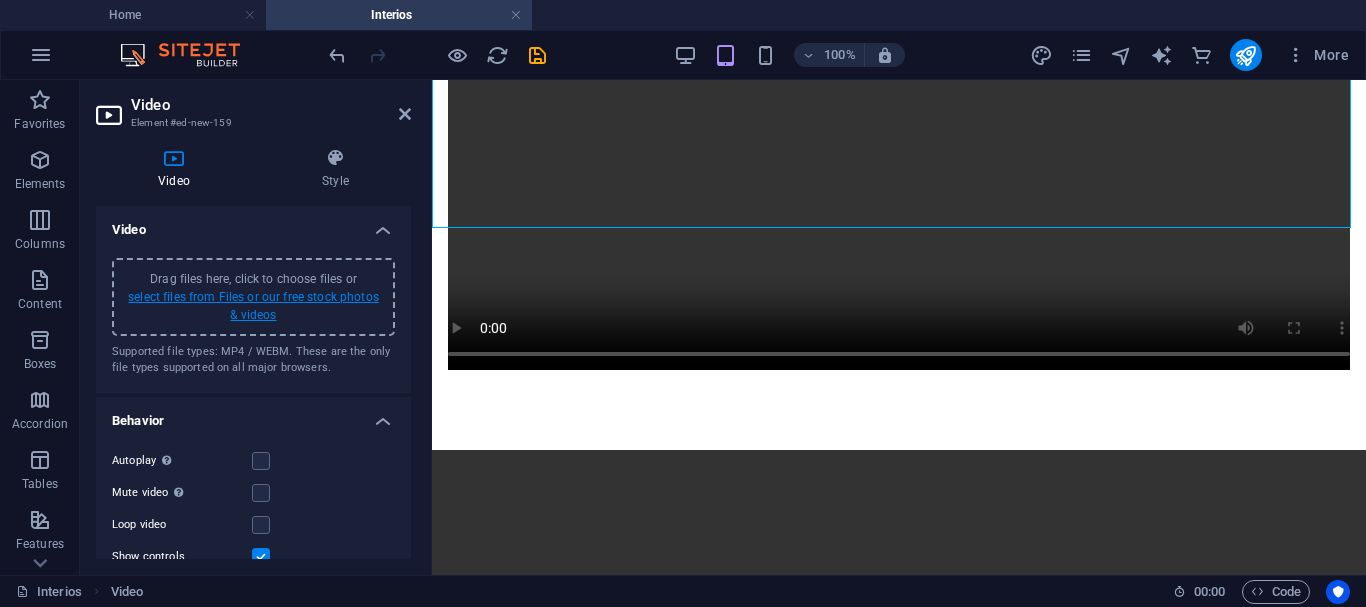 click on "select files from Files or our free stock photos & videos" at bounding box center [253, 306] 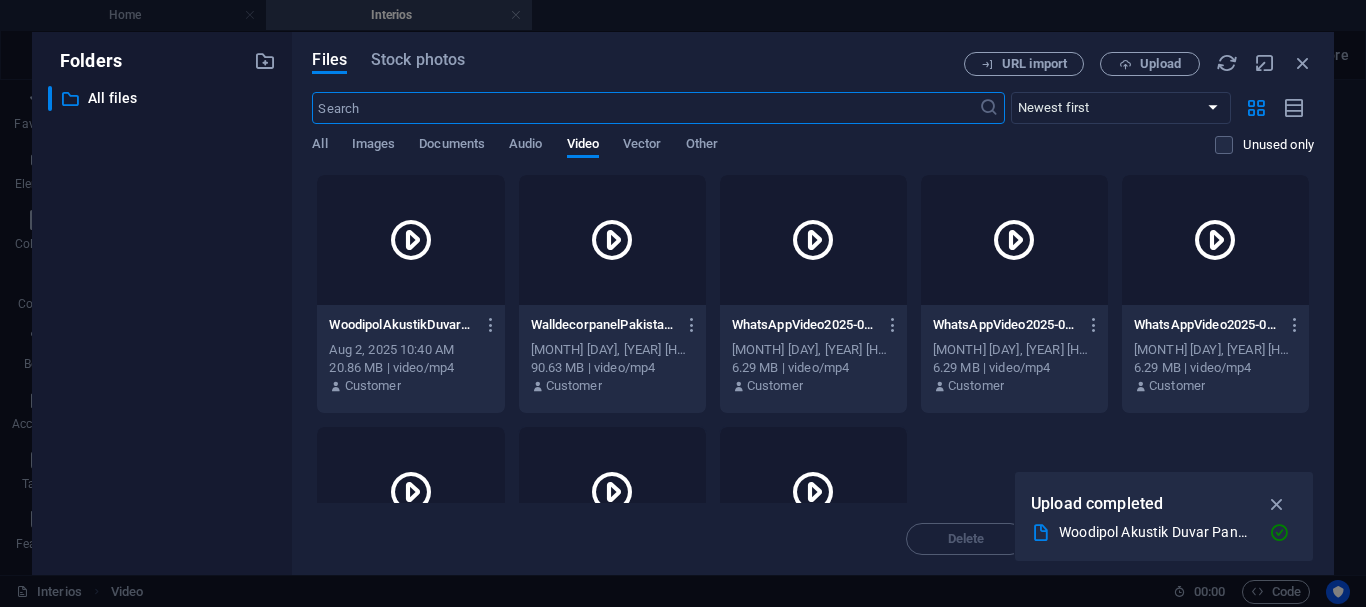 scroll, scrollTop: 1185, scrollLeft: 0, axis: vertical 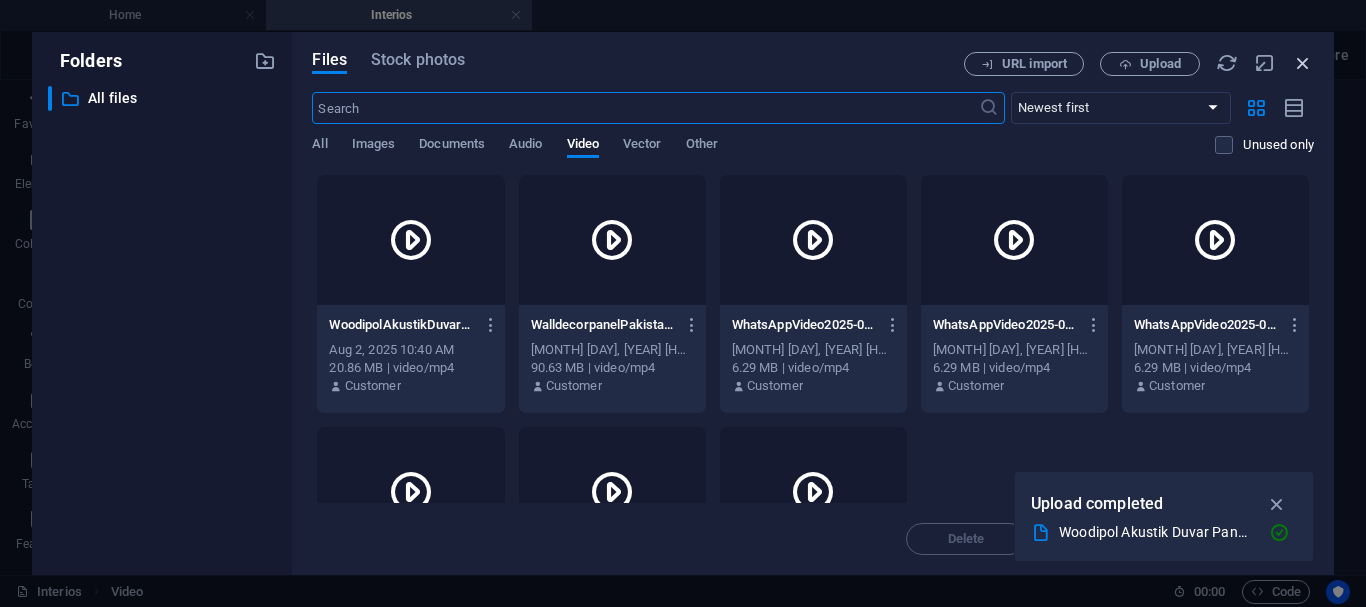 click at bounding box center (1303, 63) 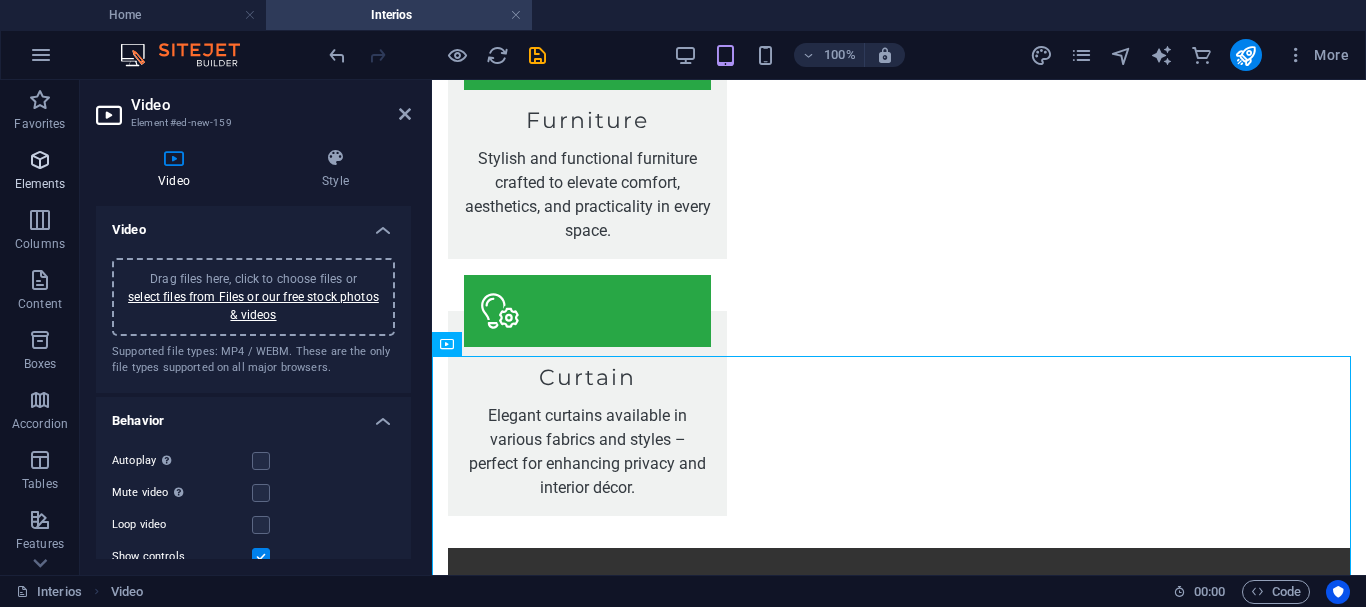 click on "Elements" at bounding box center [40, 172] 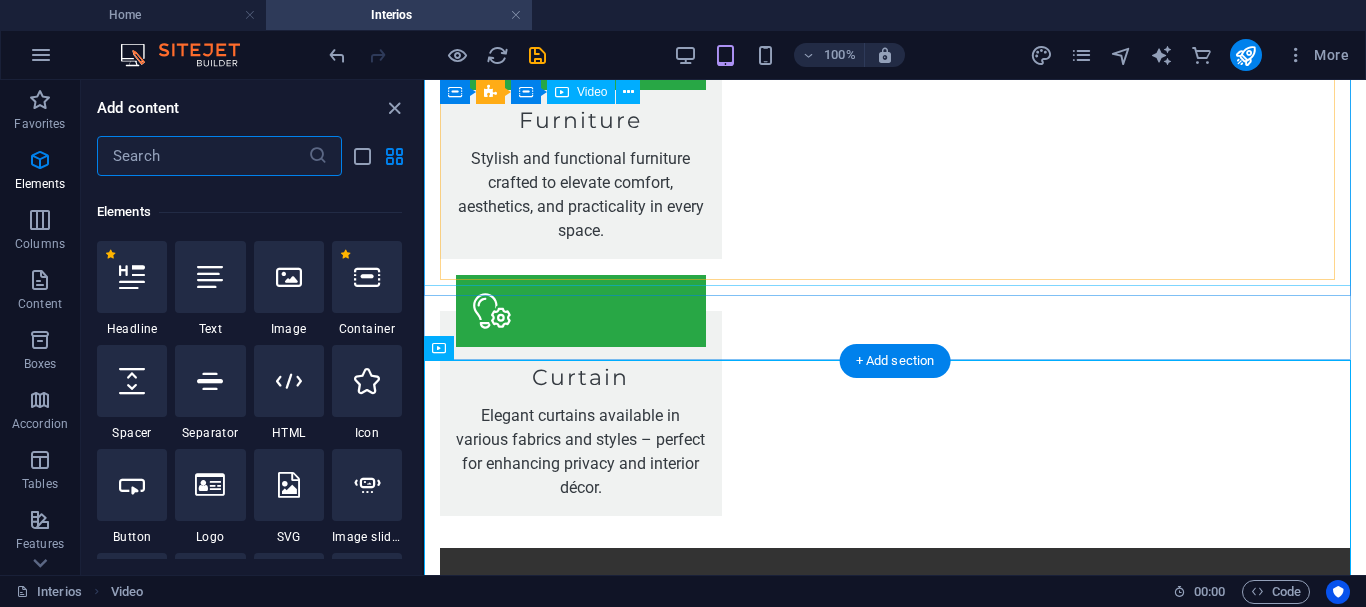 scroll, scrollTop: 213, scrollLeft: 0, axis: vertical 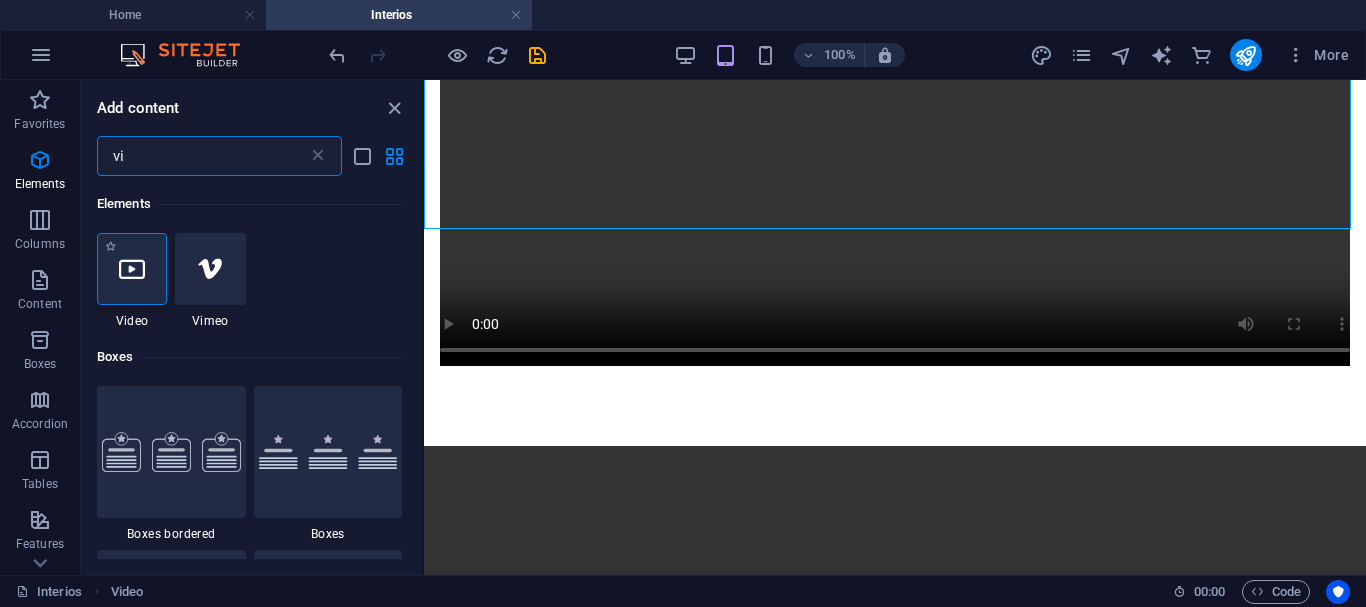 type on "vi" 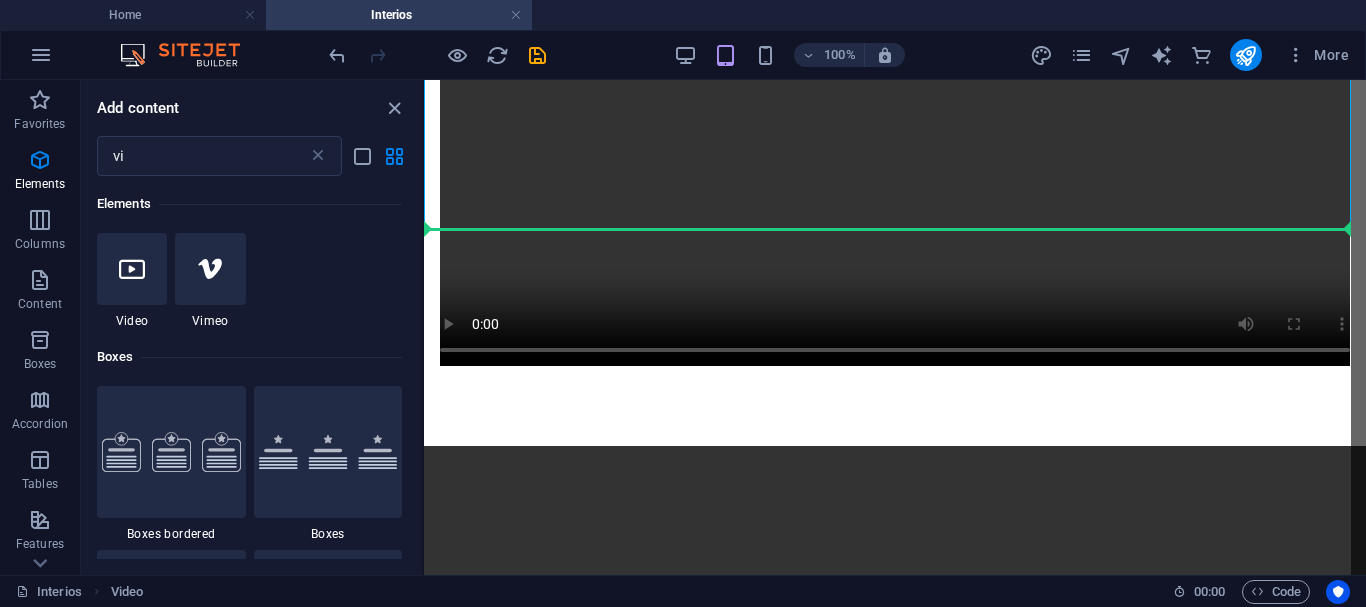 select on "%" 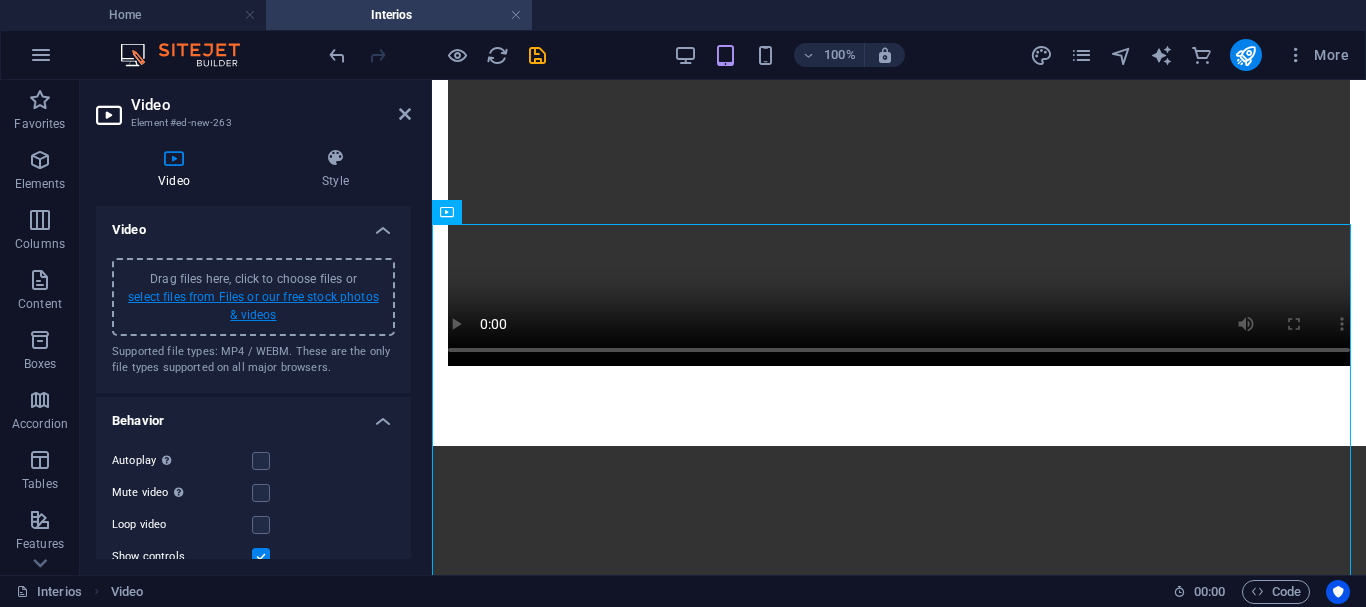 click on "select files from Files or our free stock photos & videos" at bounding box center (253, 306) 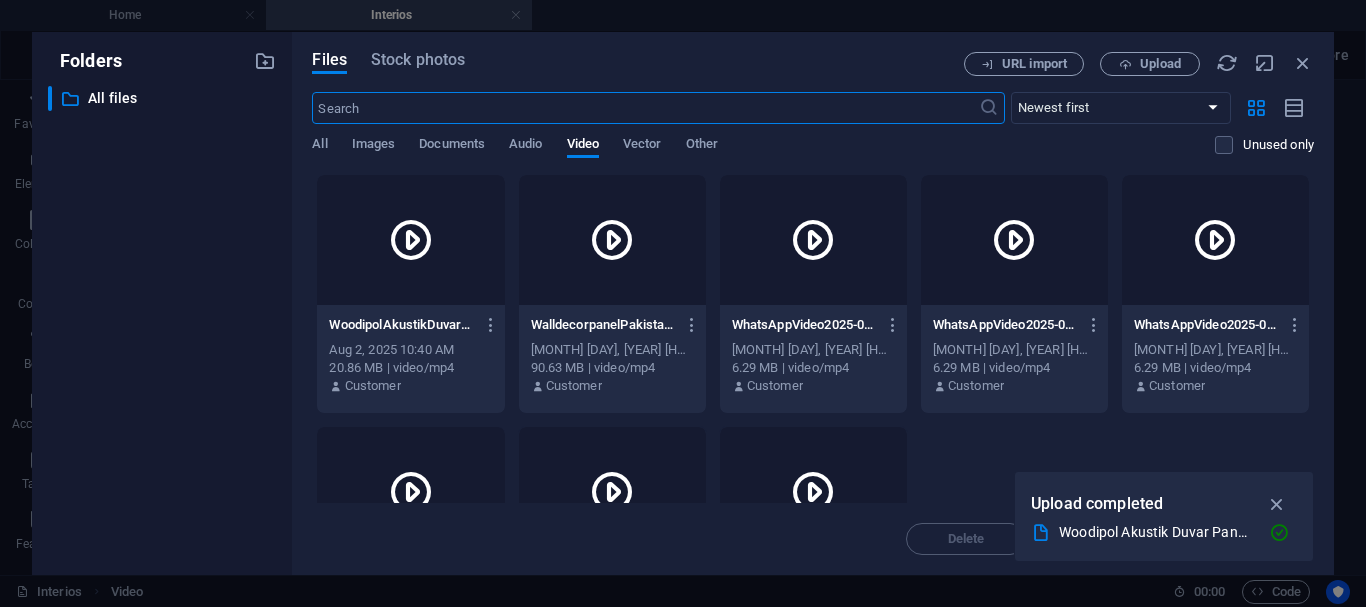 scroll, scrollTop: 1685, scrollLeft: 0, axis: vertical 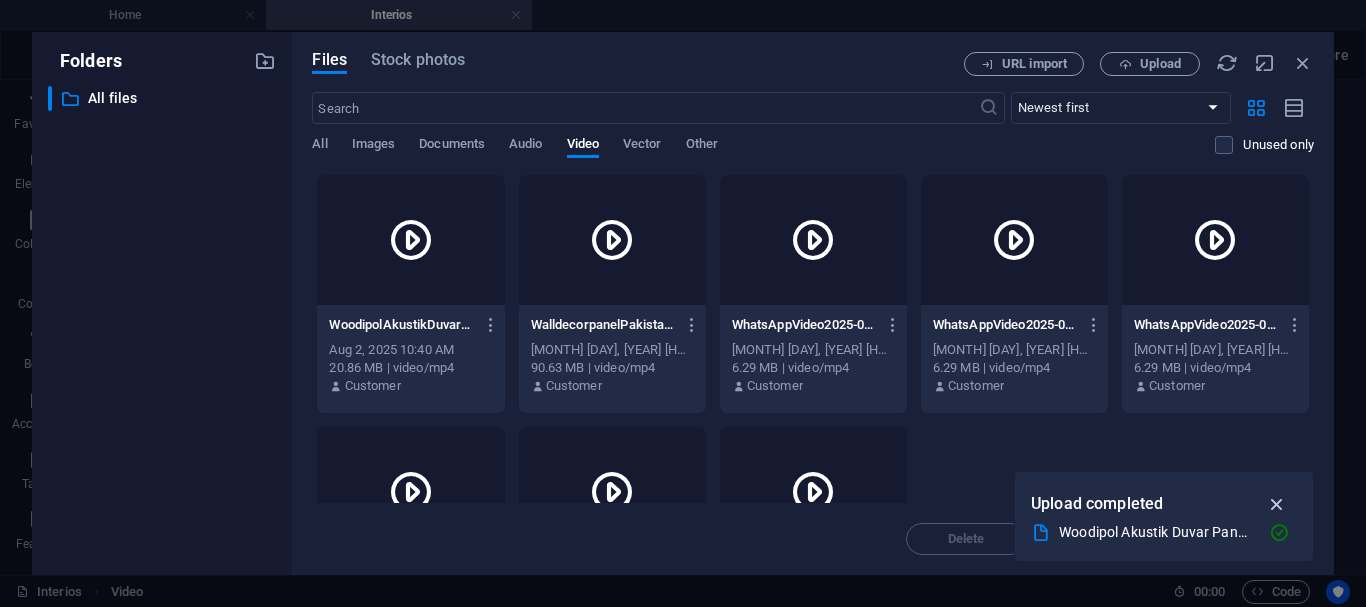 click at bounding box center [1277, 504] 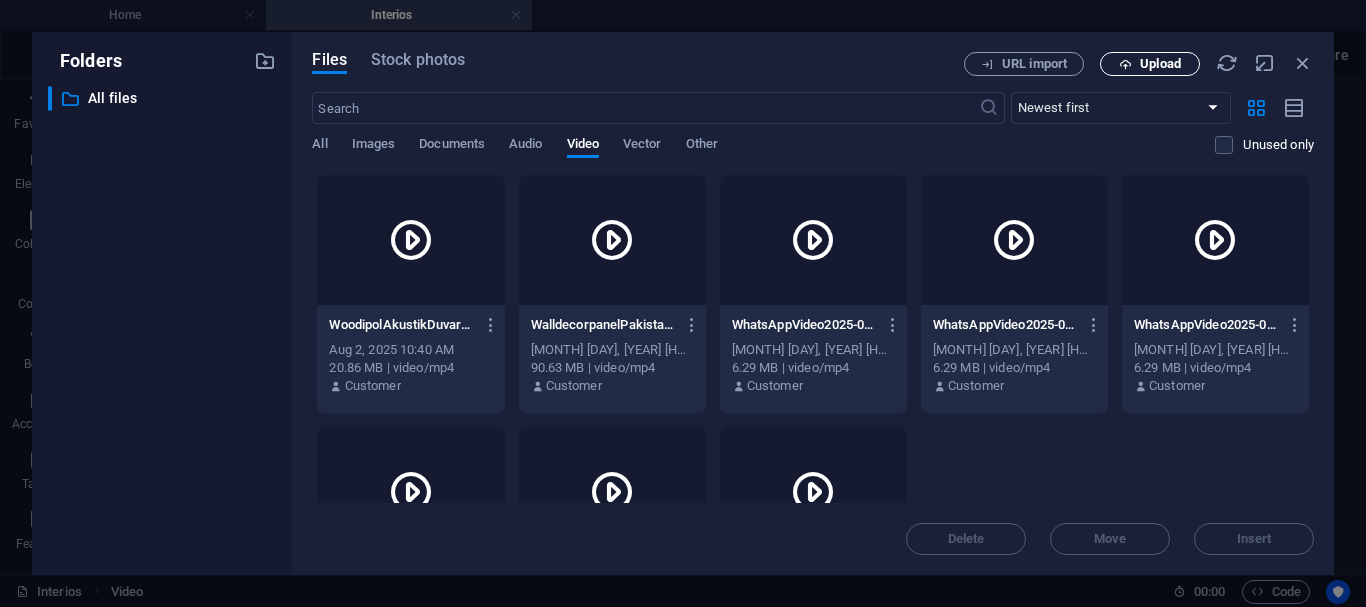 click on "Upload" at bounding box center (1150, 64) 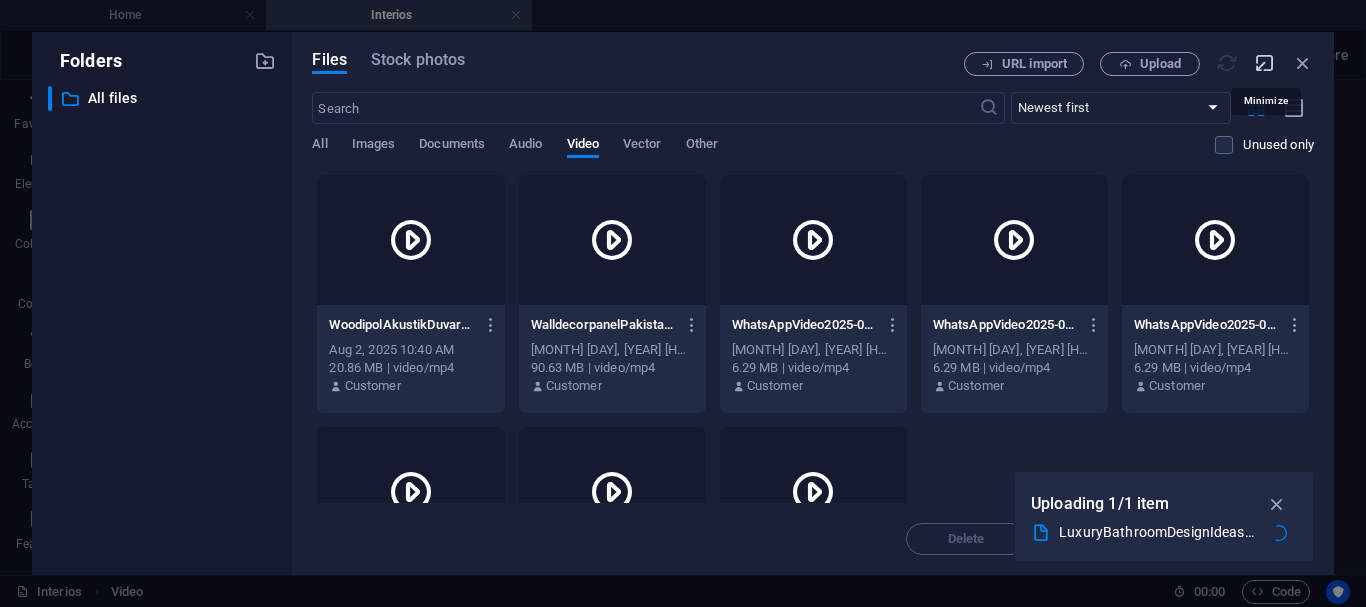 click at bounding box center [1265, 63] 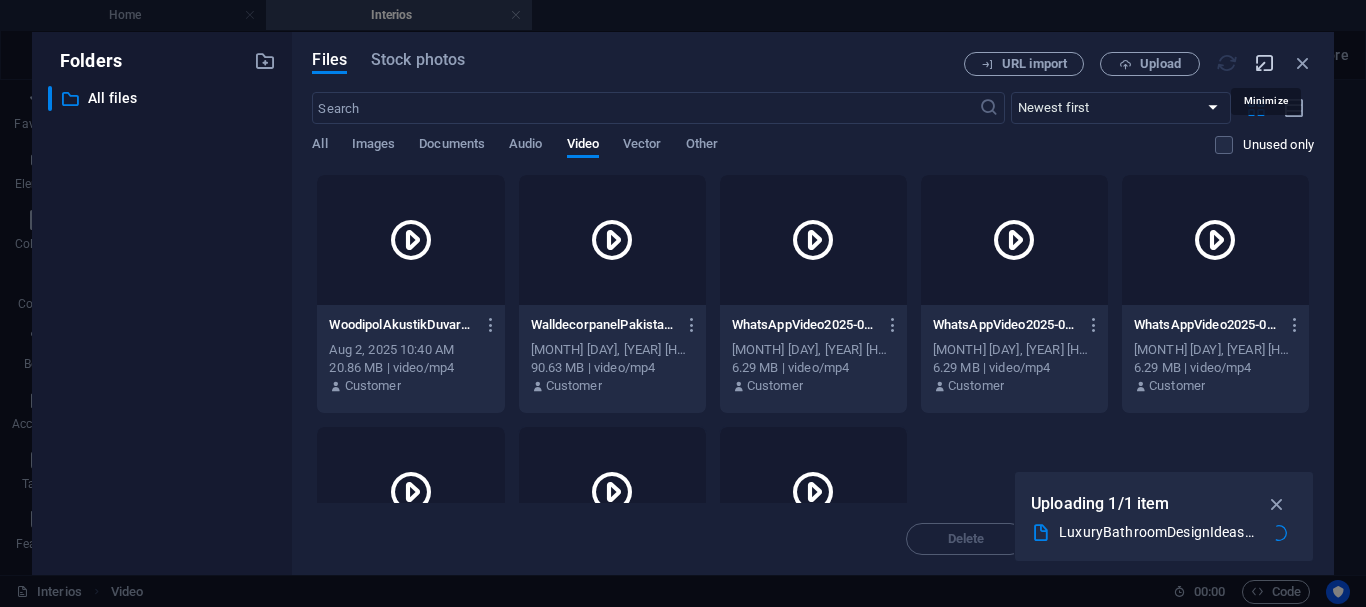 select on "video" 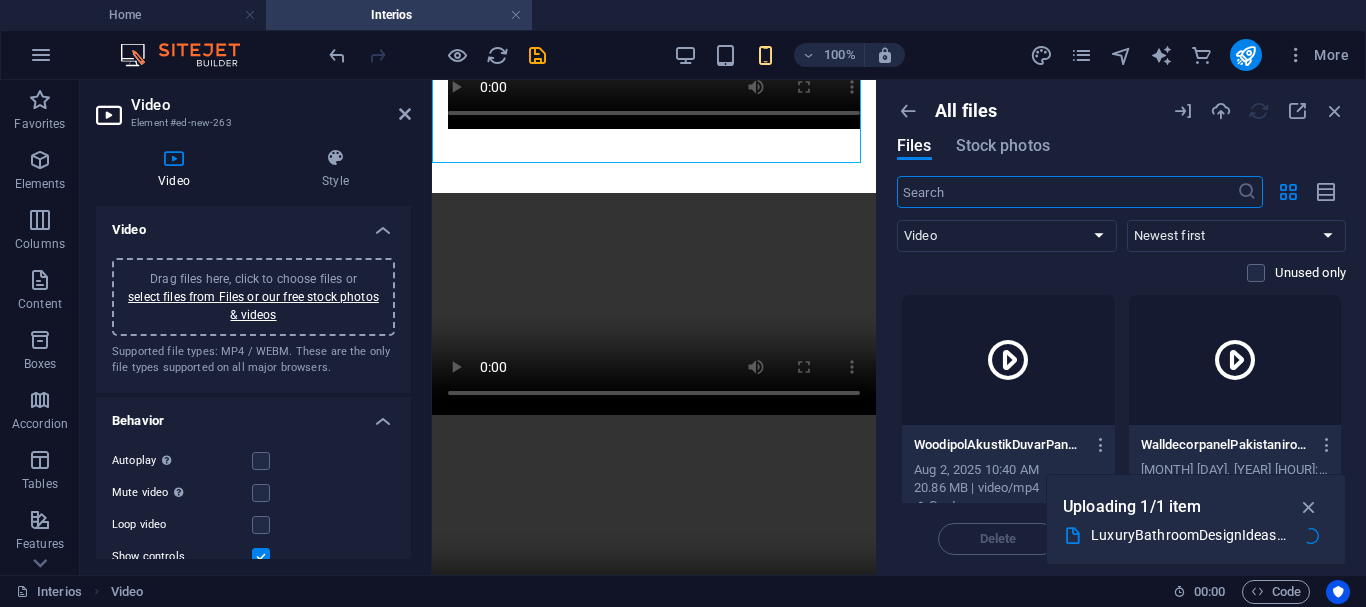 click on "Video" at bounding box center [271, 105] 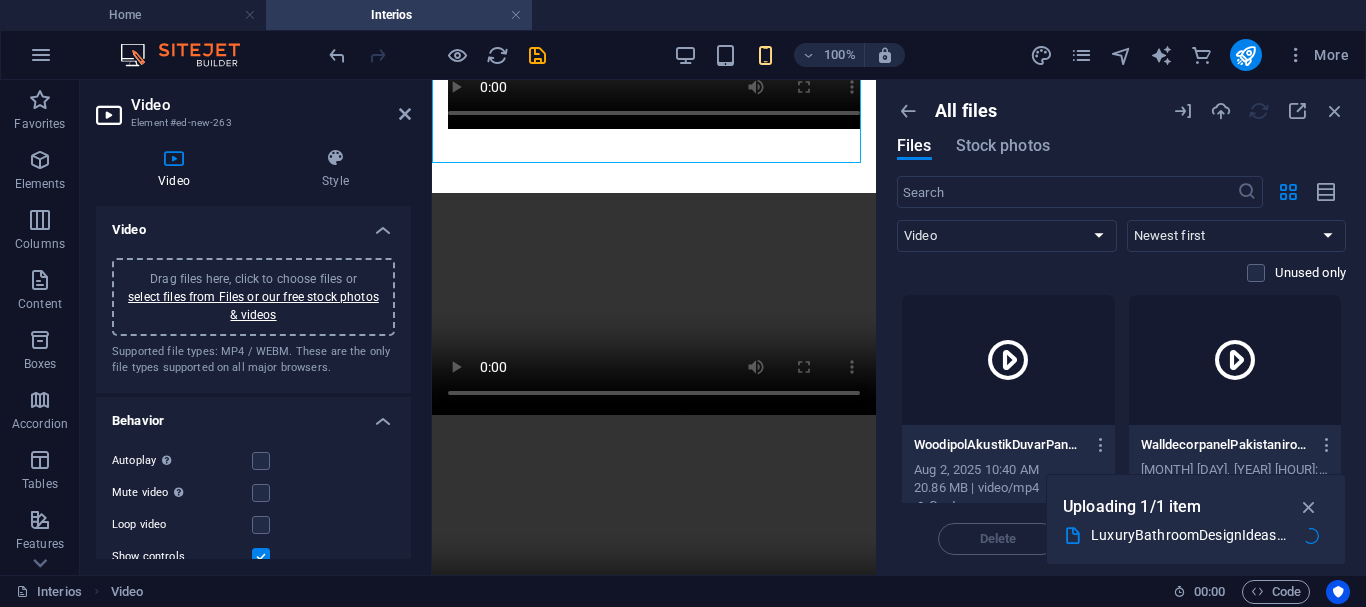 click on "Video" at bounding box center [271, 105] 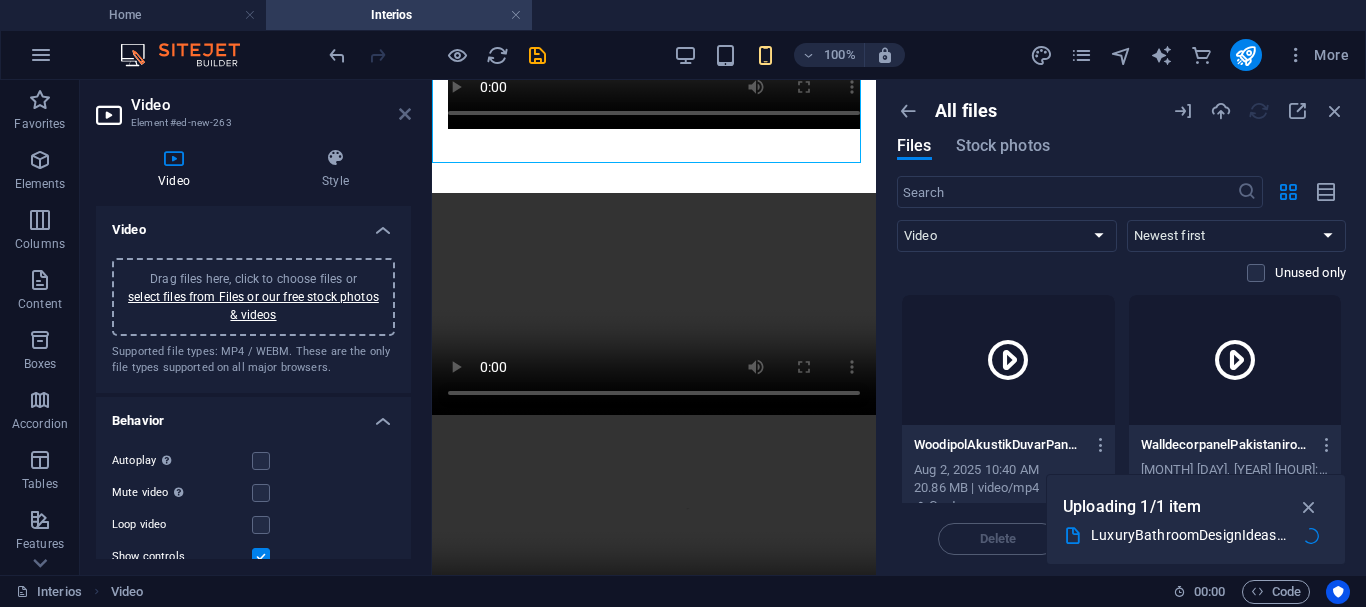 click at bounding box center (405, 114) 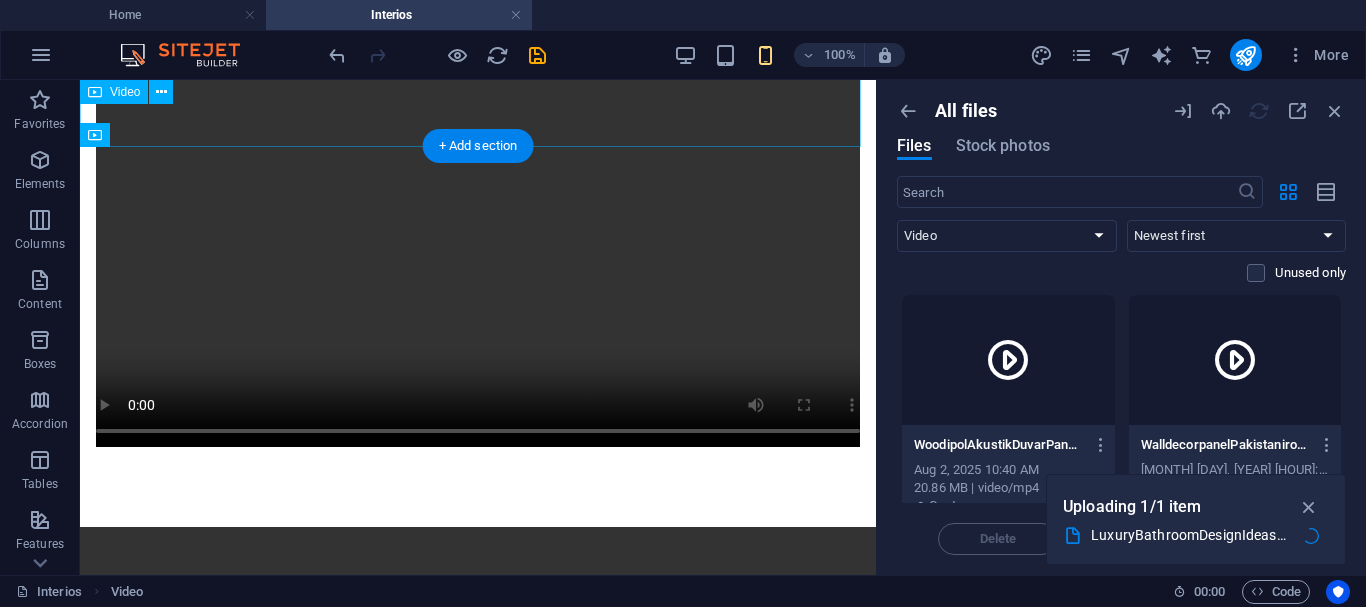 scroll, scrollTop: 1781, scrollLeft: 0, axis: vertical 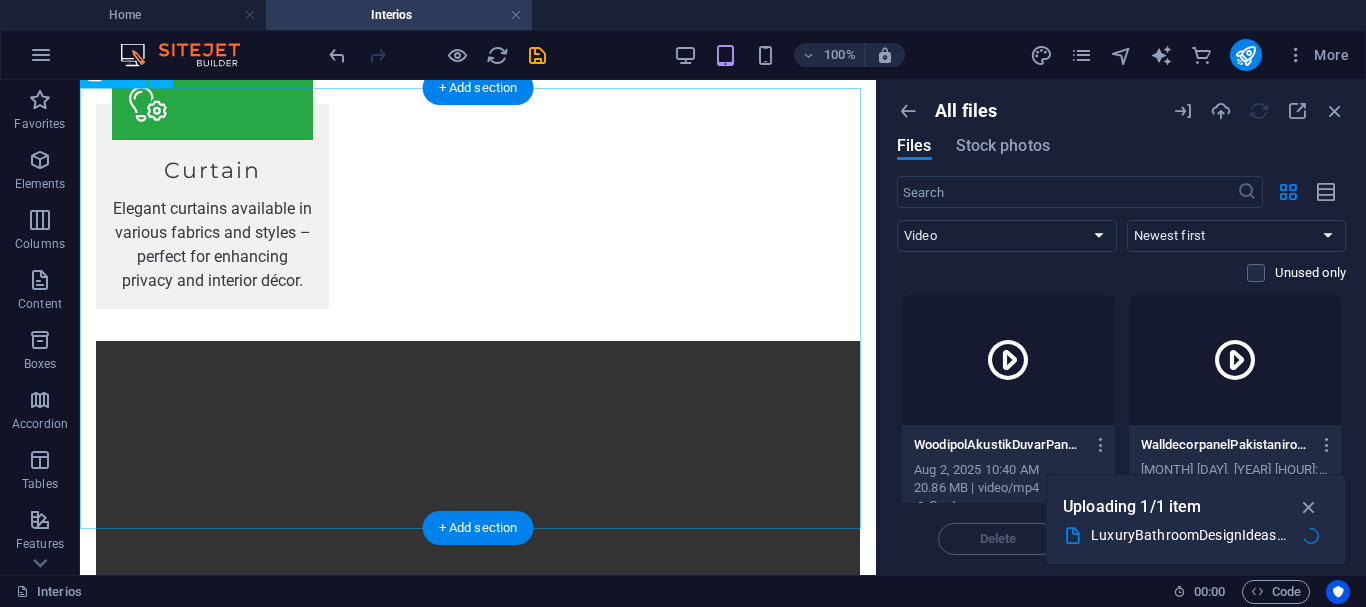click at bounding box center (478, 1012) 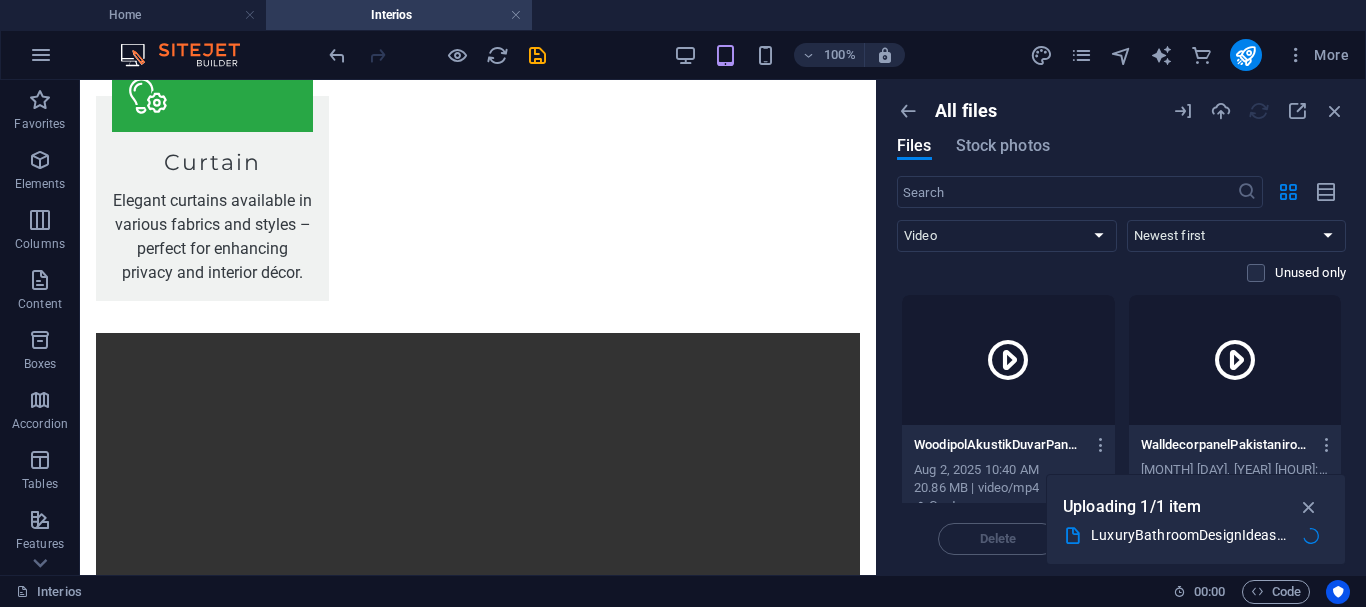scroll, scrollTop: 1600, scrollLeft: 0, axis: vertical 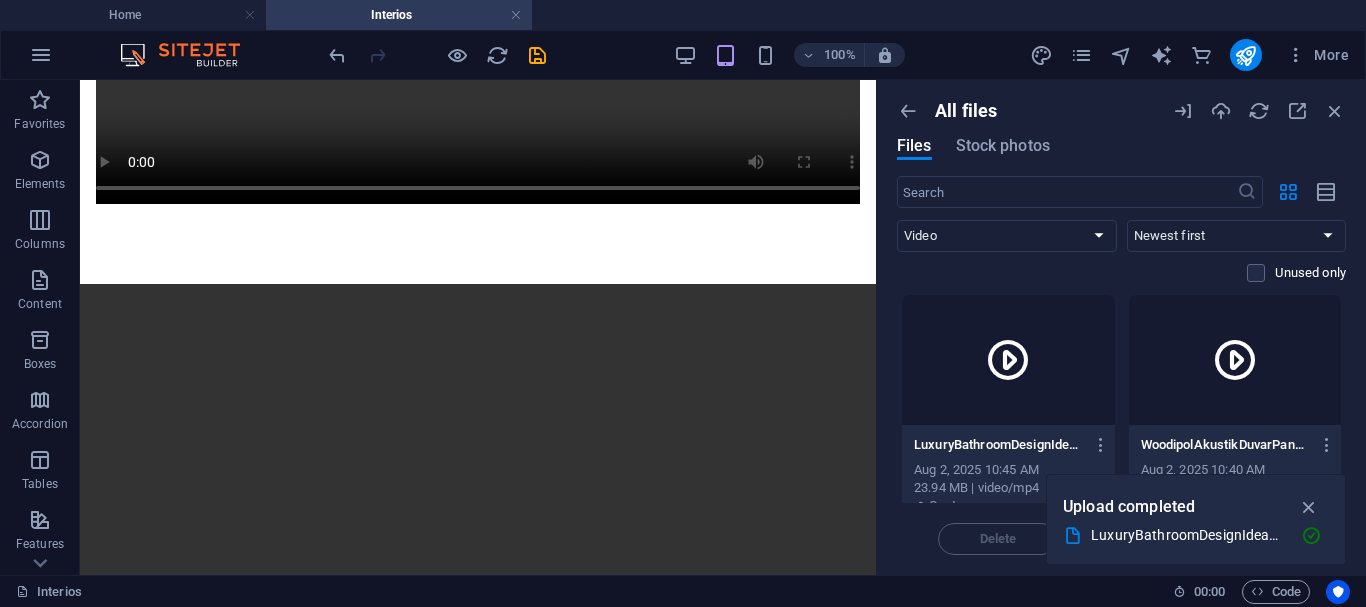 click at bounding box center [1008, 360] 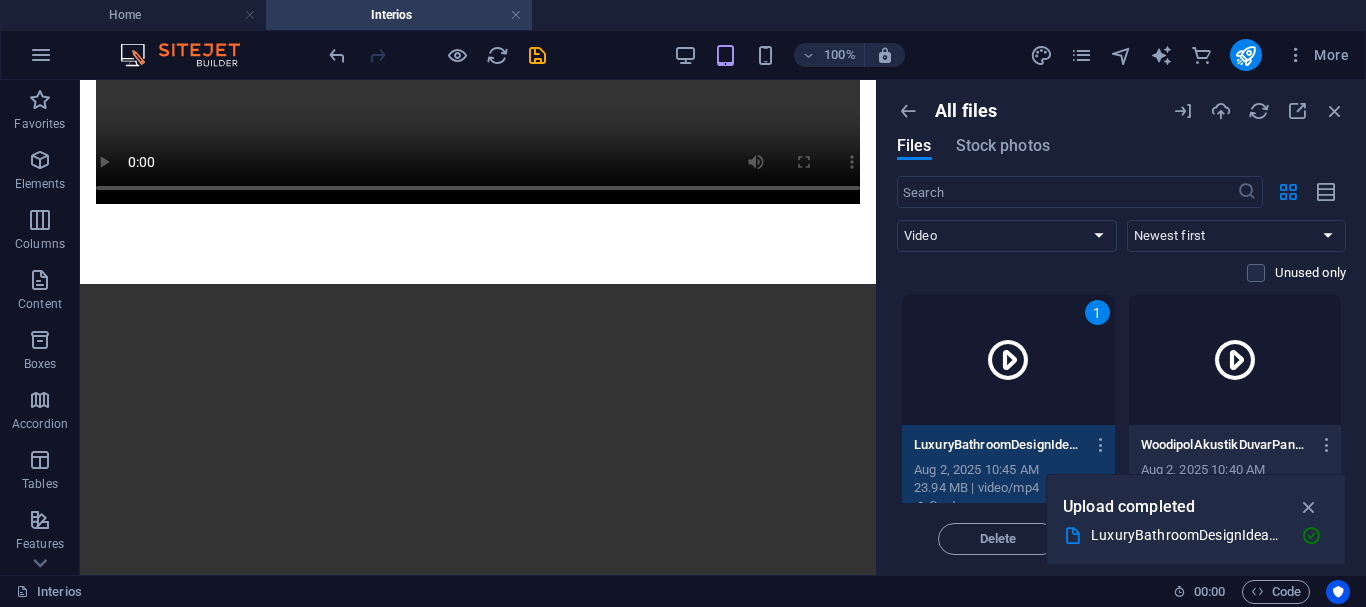 click at bounding box center (1259, 111) 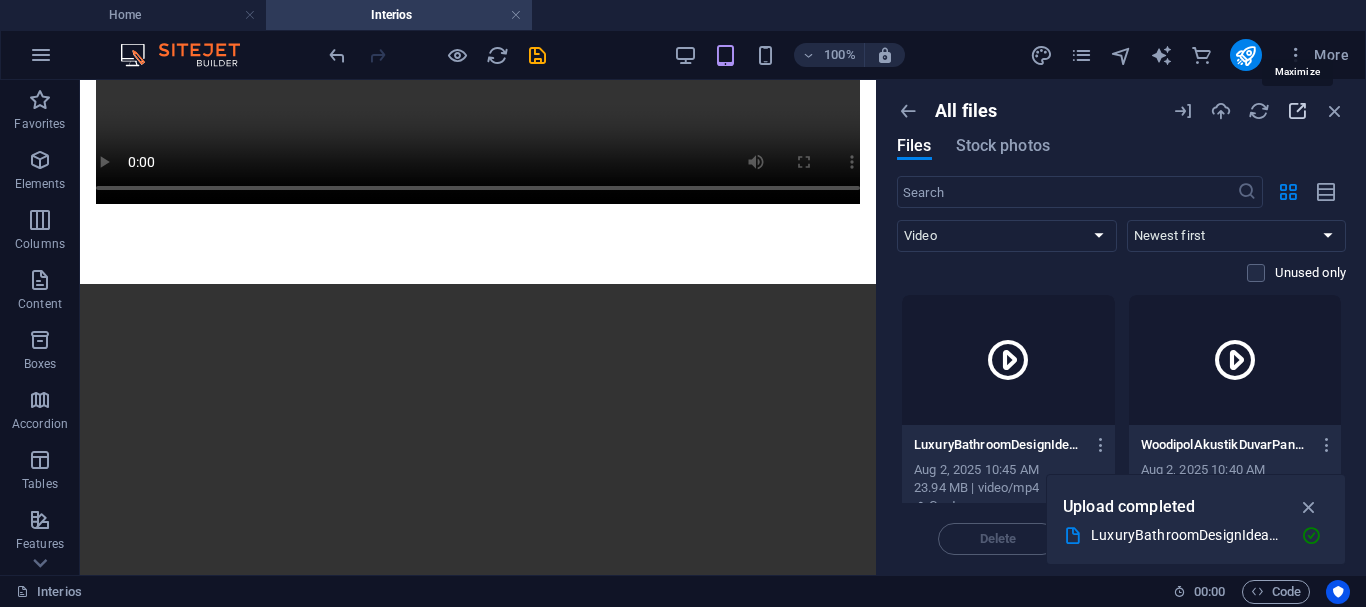 click at bounding box center (1297, 111) 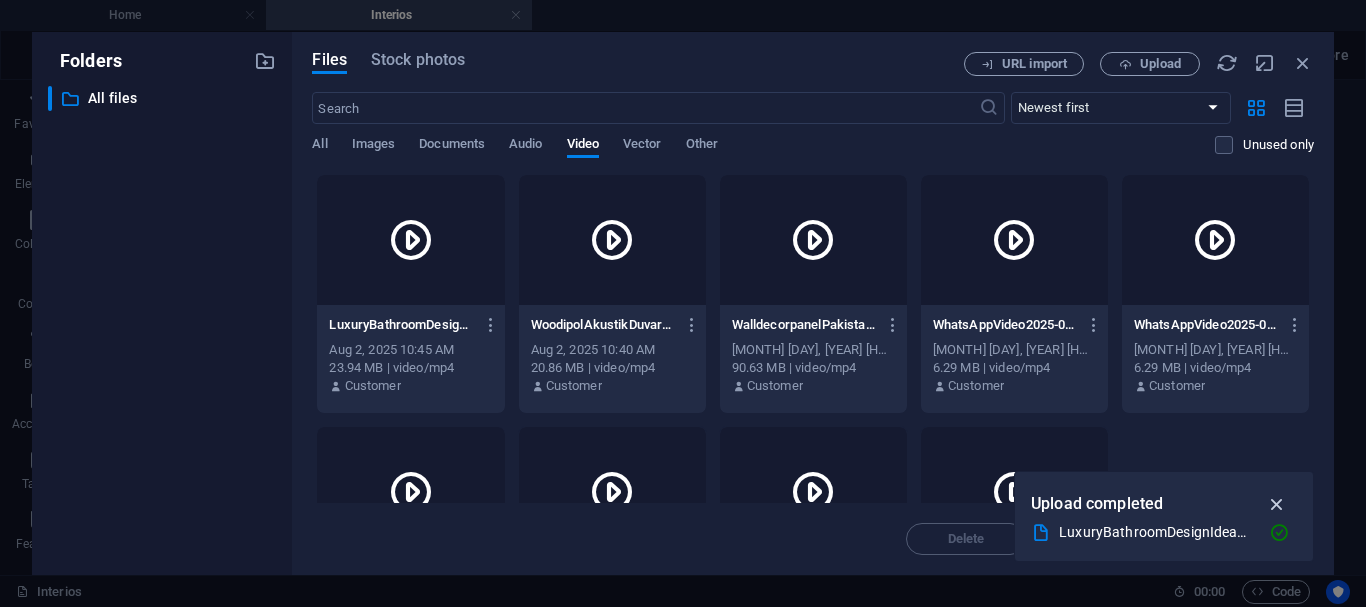 click at bounding box center [1277, 504] 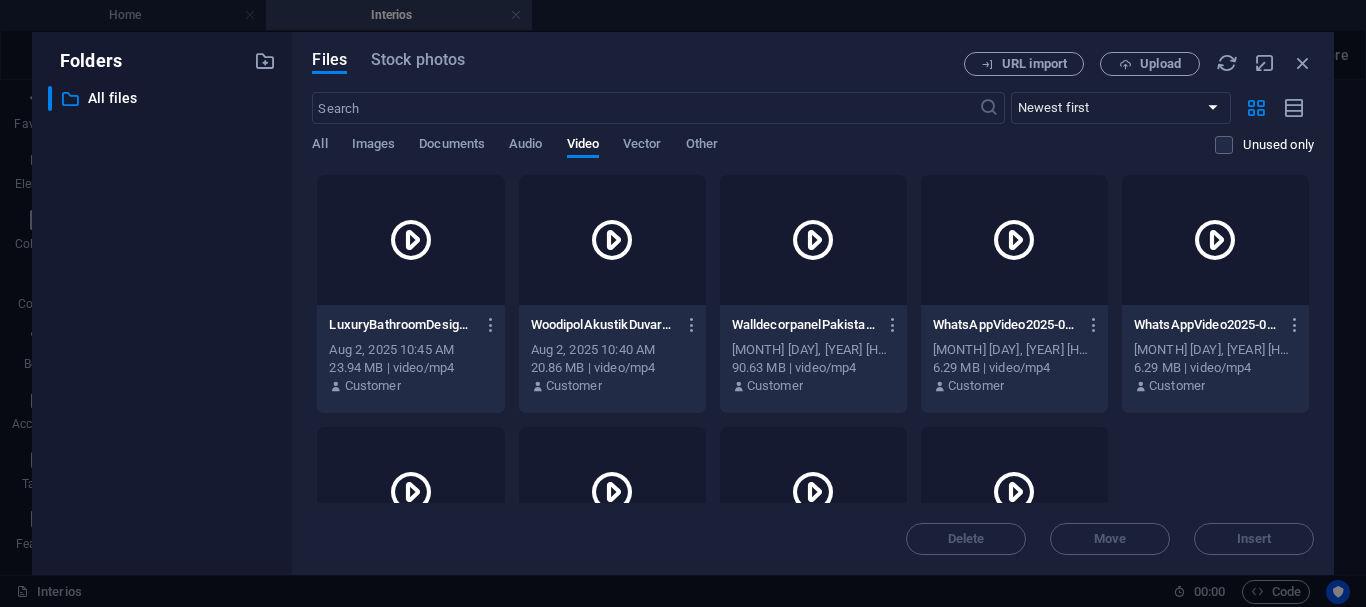 click at bounding box center (411, 240) 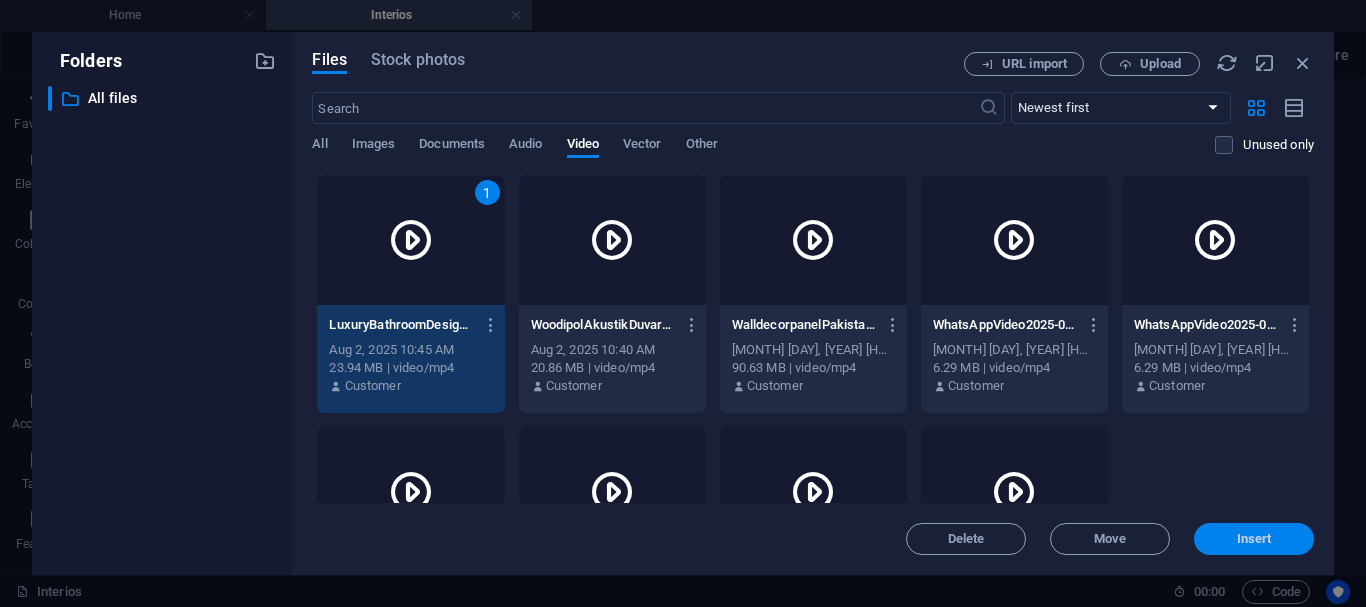 click on "Insert" at bounding box center (1254, 539) 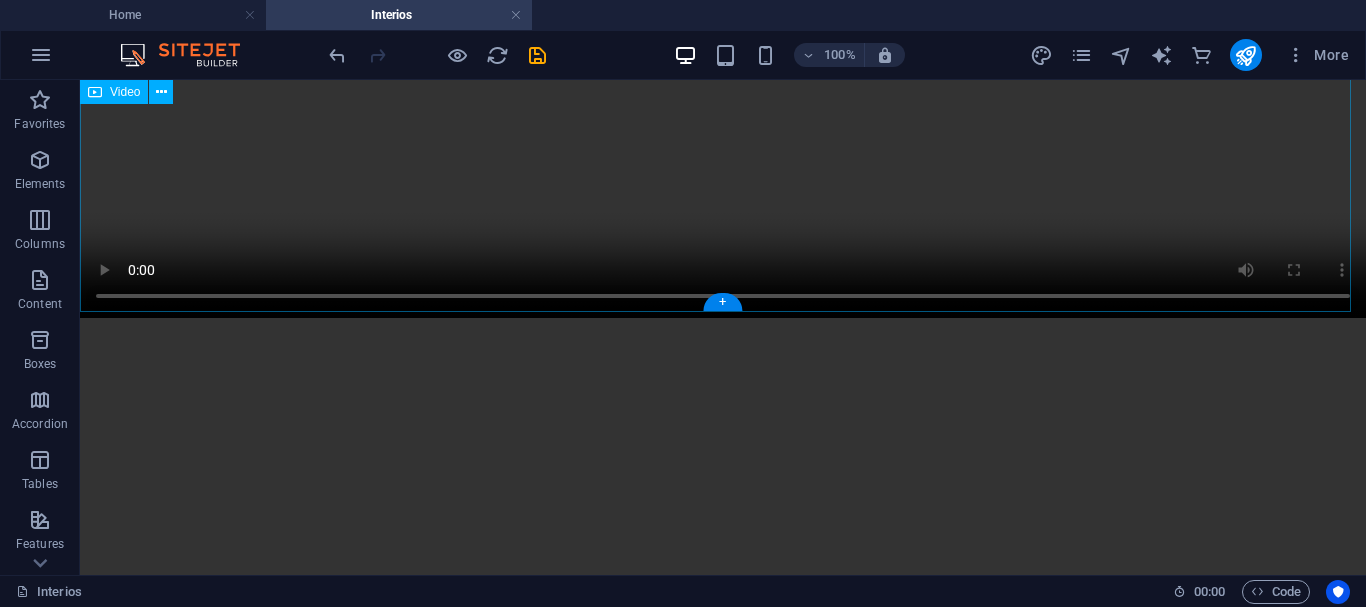 scroll, scrollTop: 2641, scrollLeft: 0, axis: vertical 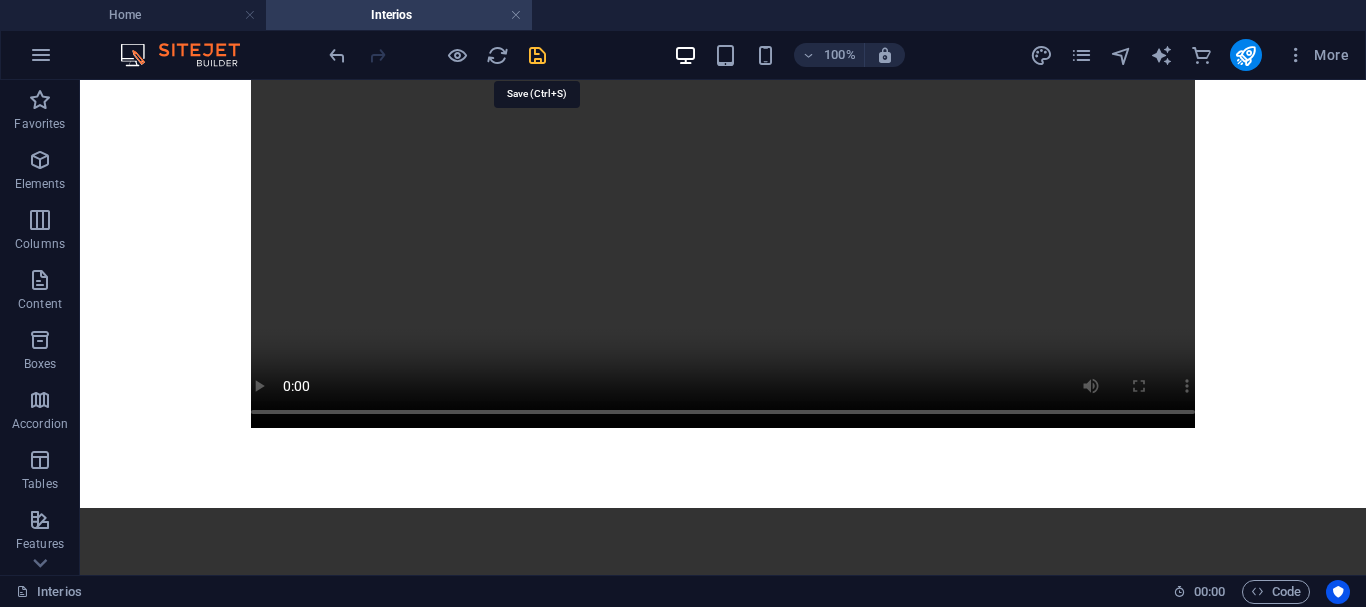 click at bounding box center [537, 55] 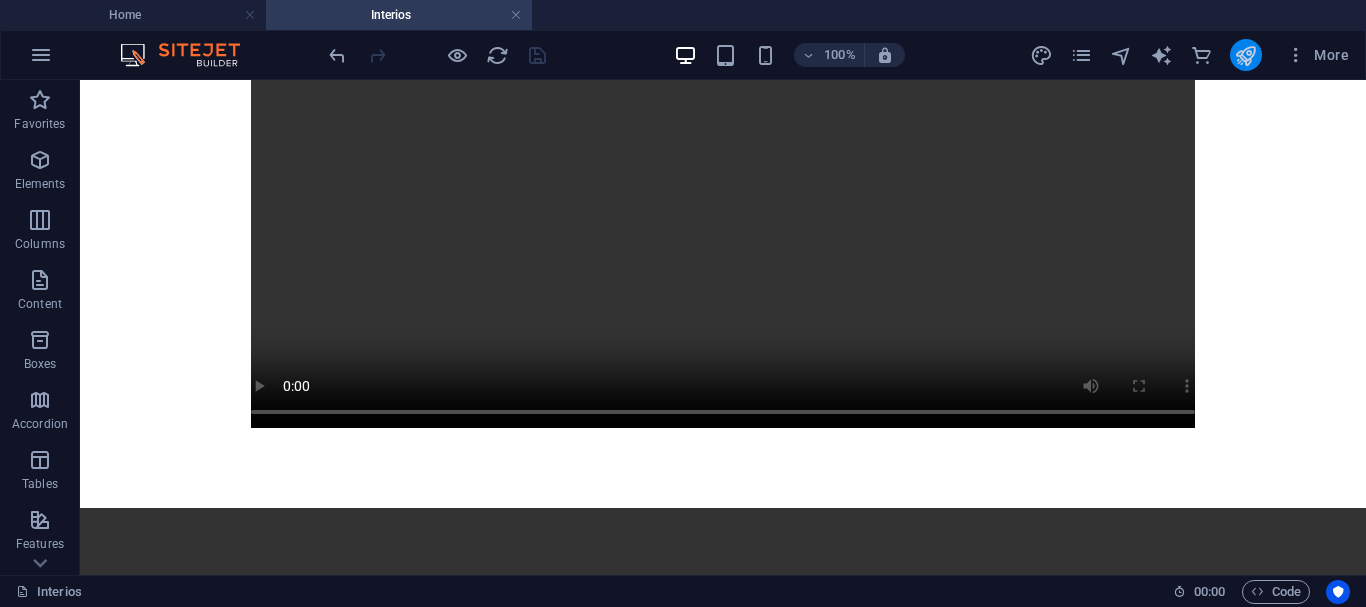 click at bounding box center [1246, 55] 